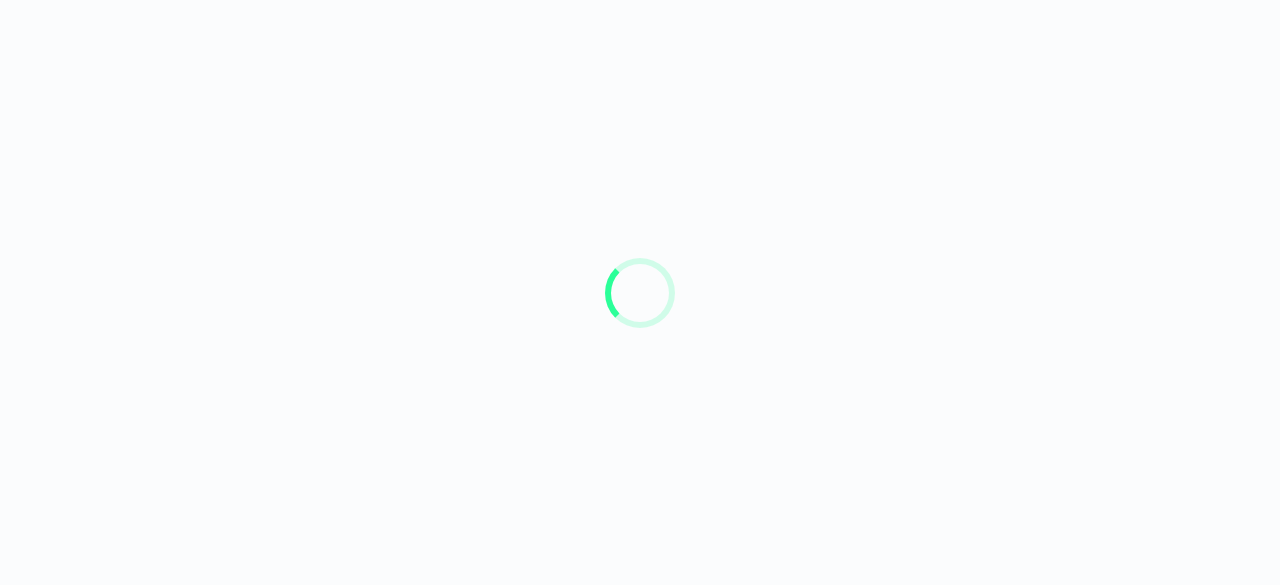 scroll, scrollTop: 0, scrollLeft: 0, axis: both 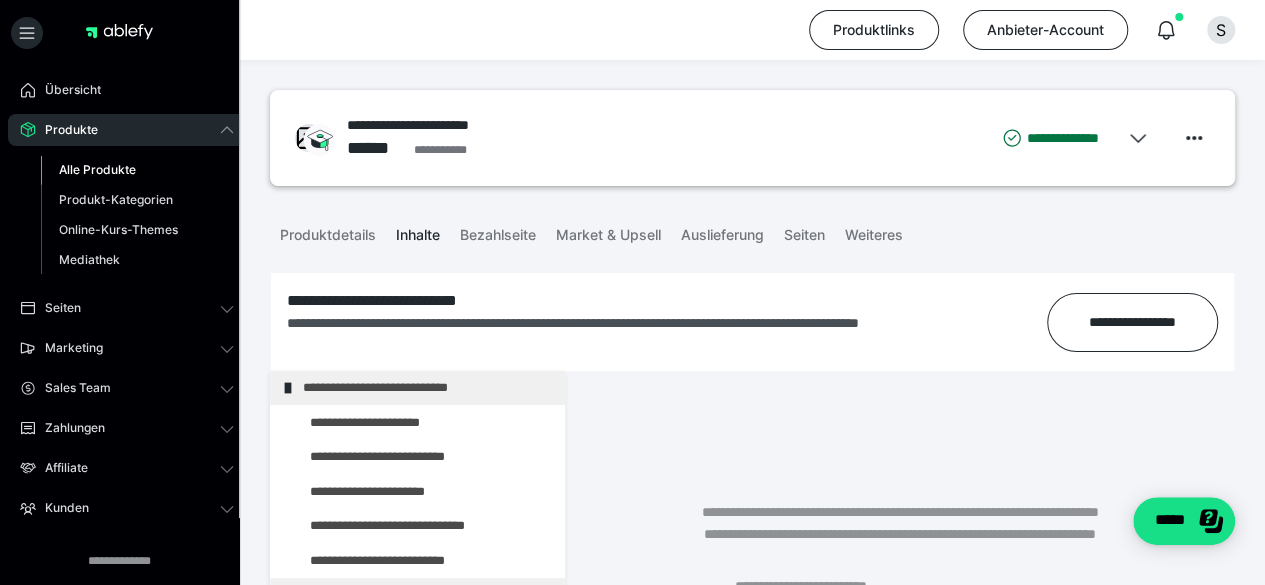 click on "Alle Produkte" at bounding box center (137, 170) 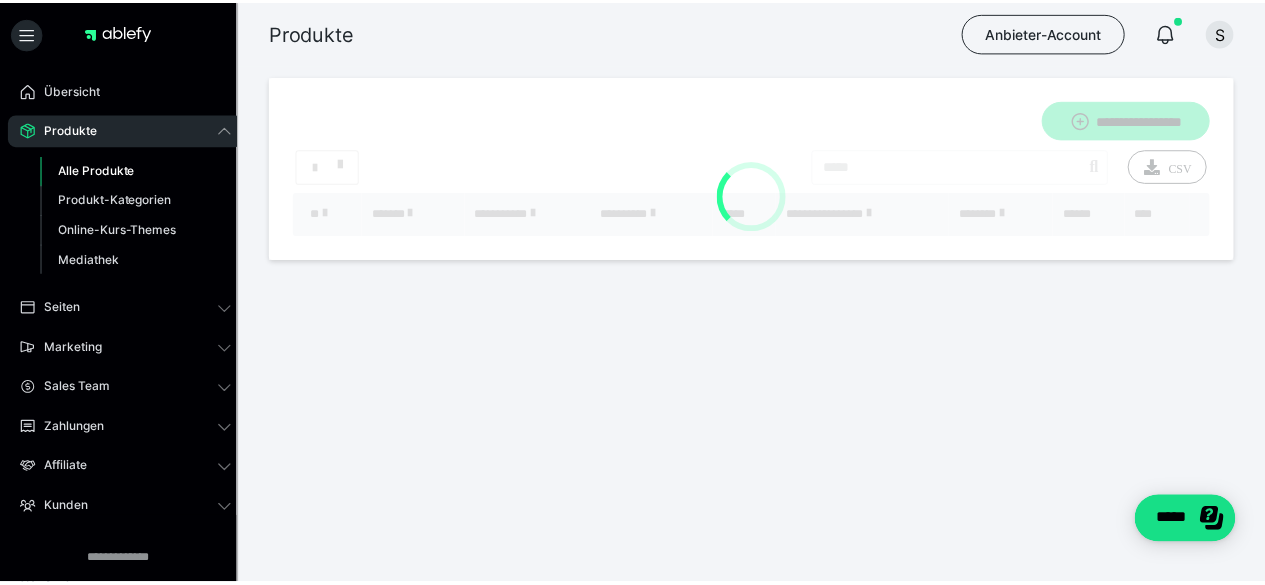 scroll, scrollTop: 0, scrollLeft: 0, axis: both 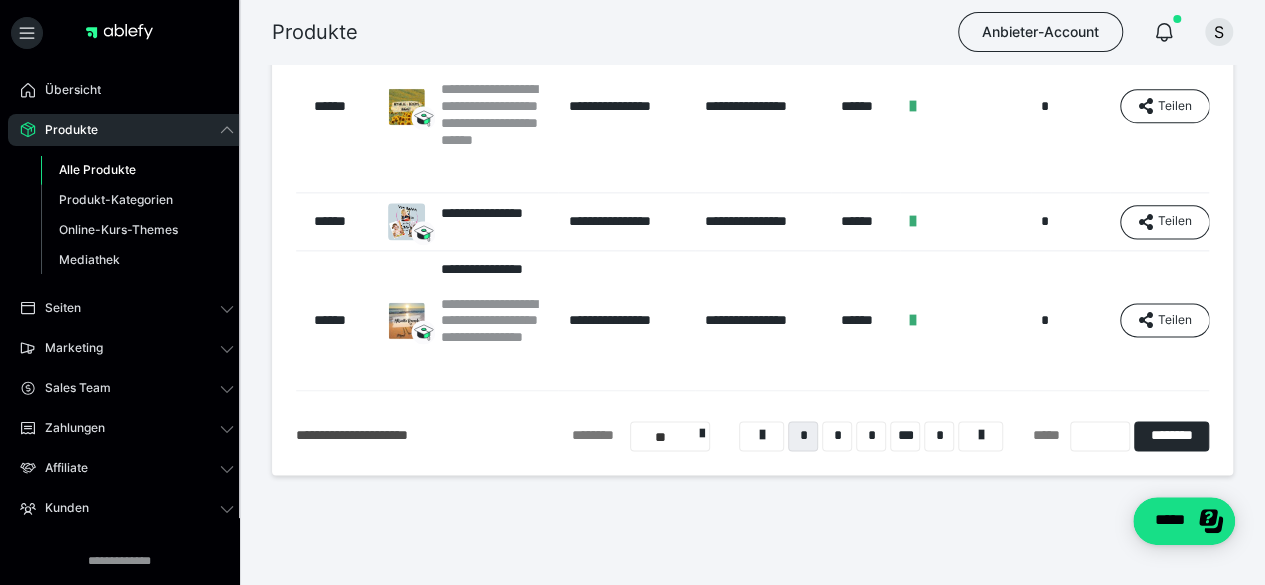 click at bounding box center (1100, 436) 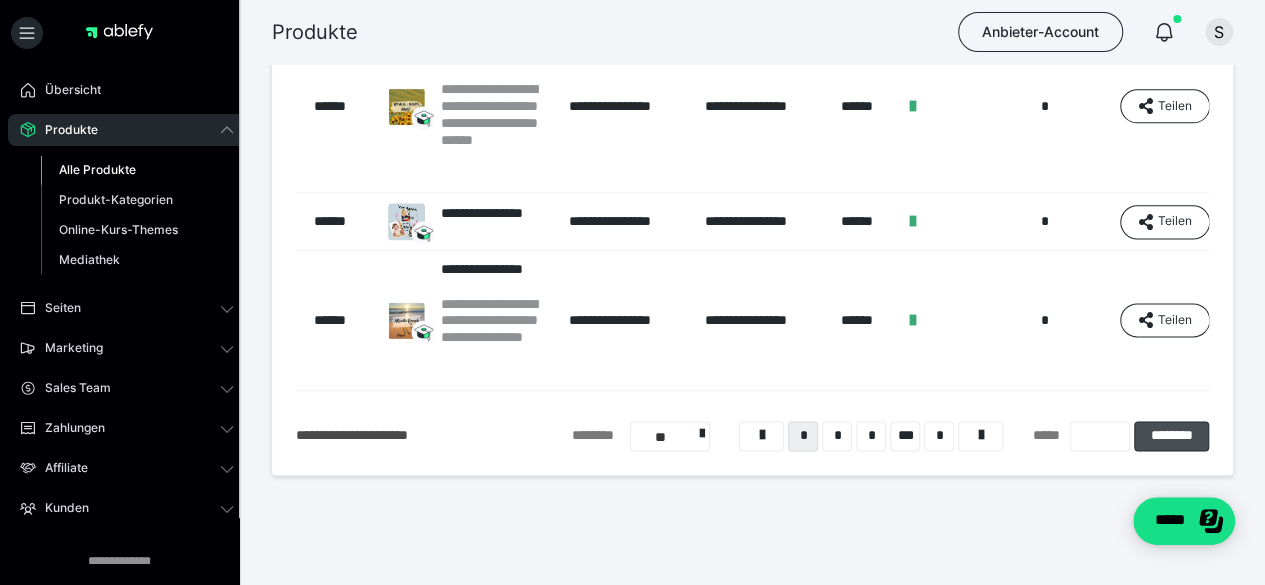 type on "*" 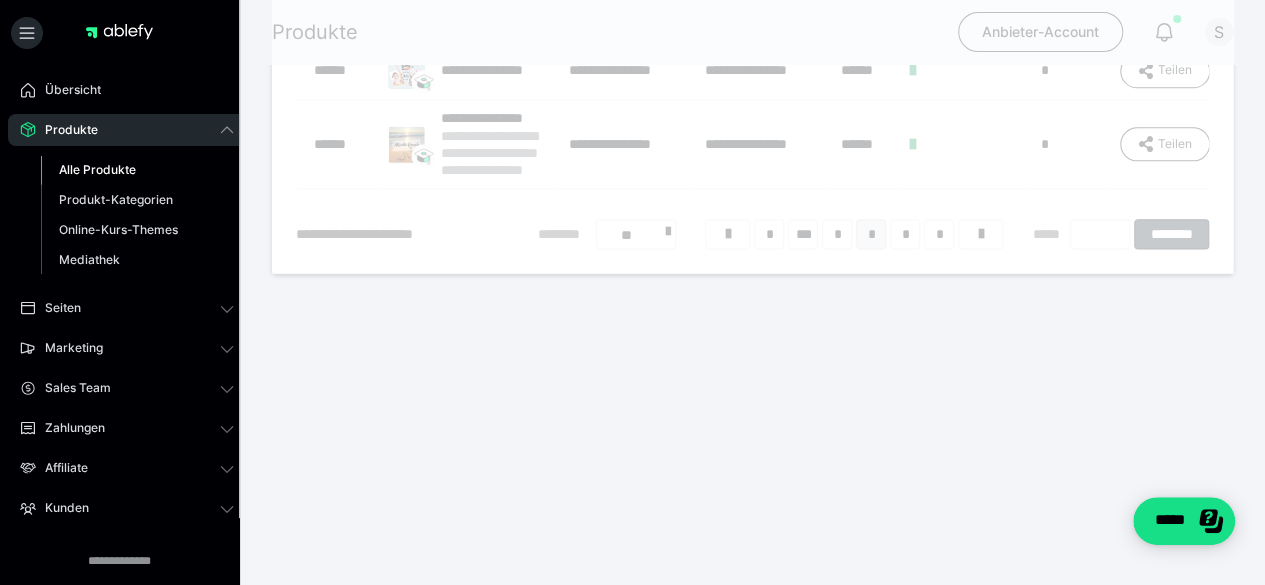 scroll, scrollTop: 222, scrollLeft: 0, axis: vertical 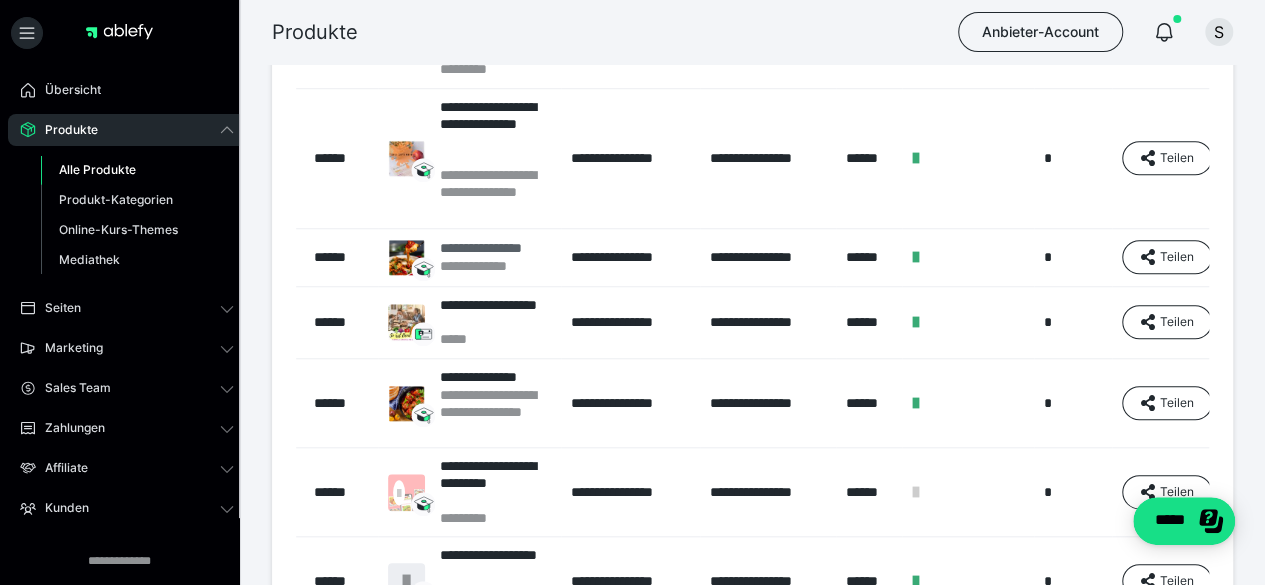 click on "**********" at bounding box center (494, 248) 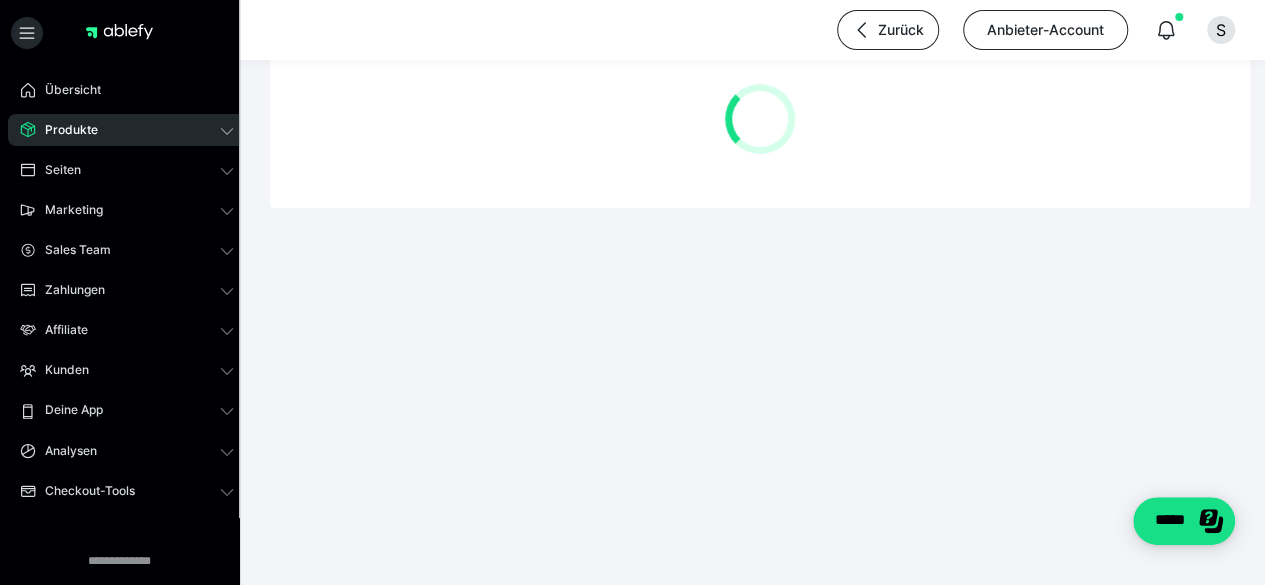 scroll, scrollTop: 0, scrollLeft: 0, axis: both 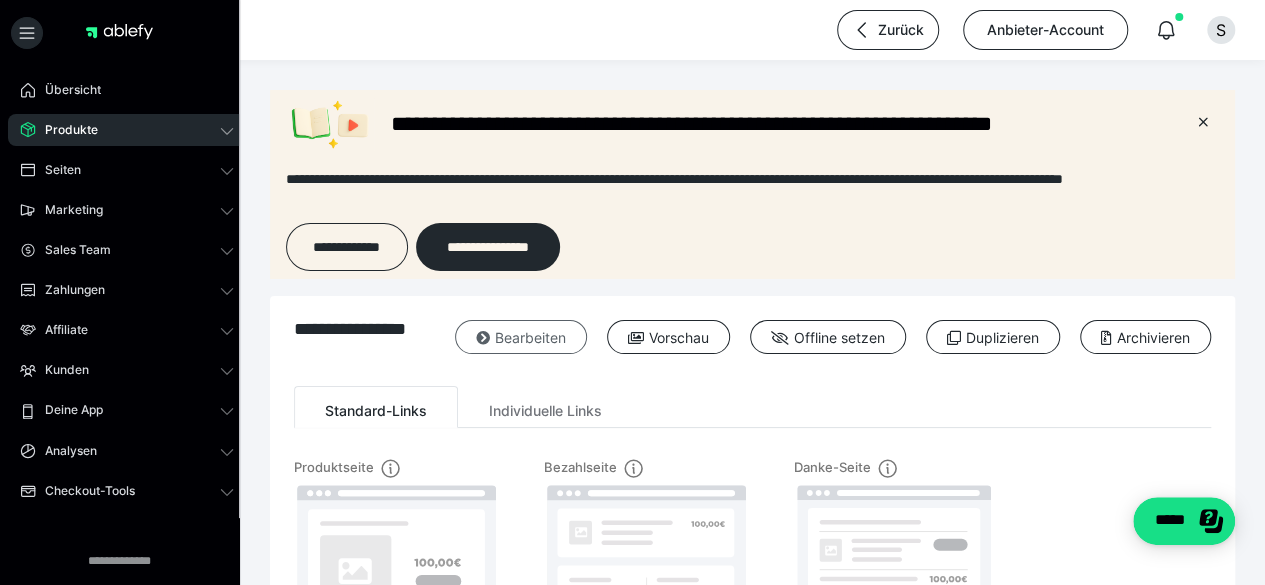 click on "Bearbeiten" at bounding box center (521, 337) 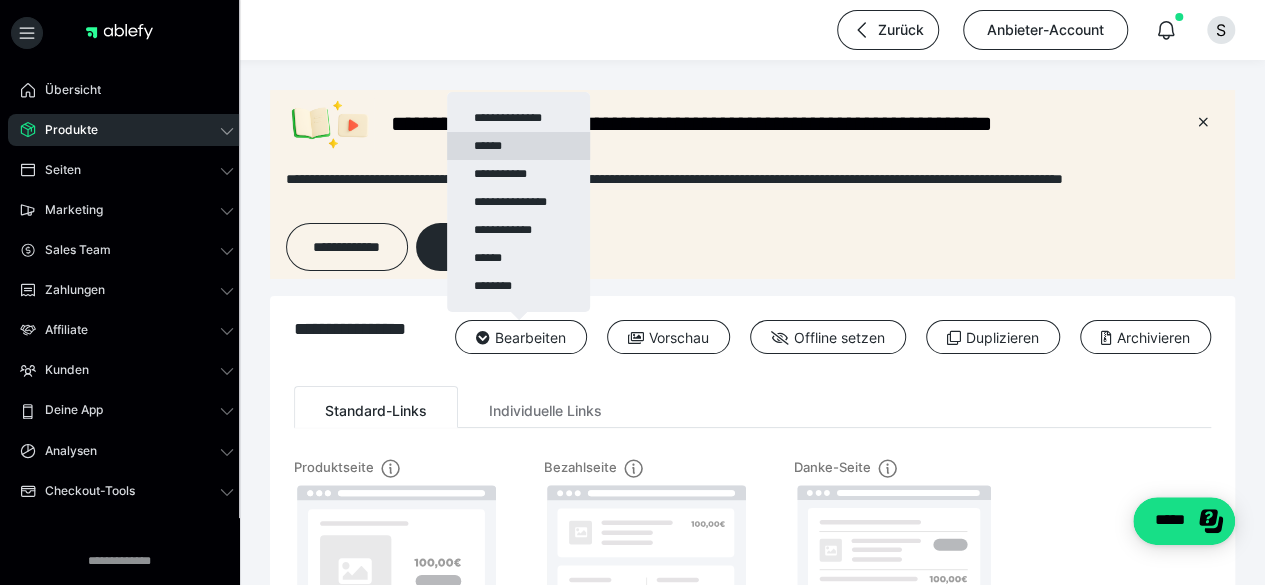 click on "******" at bounding box center (518, 146) 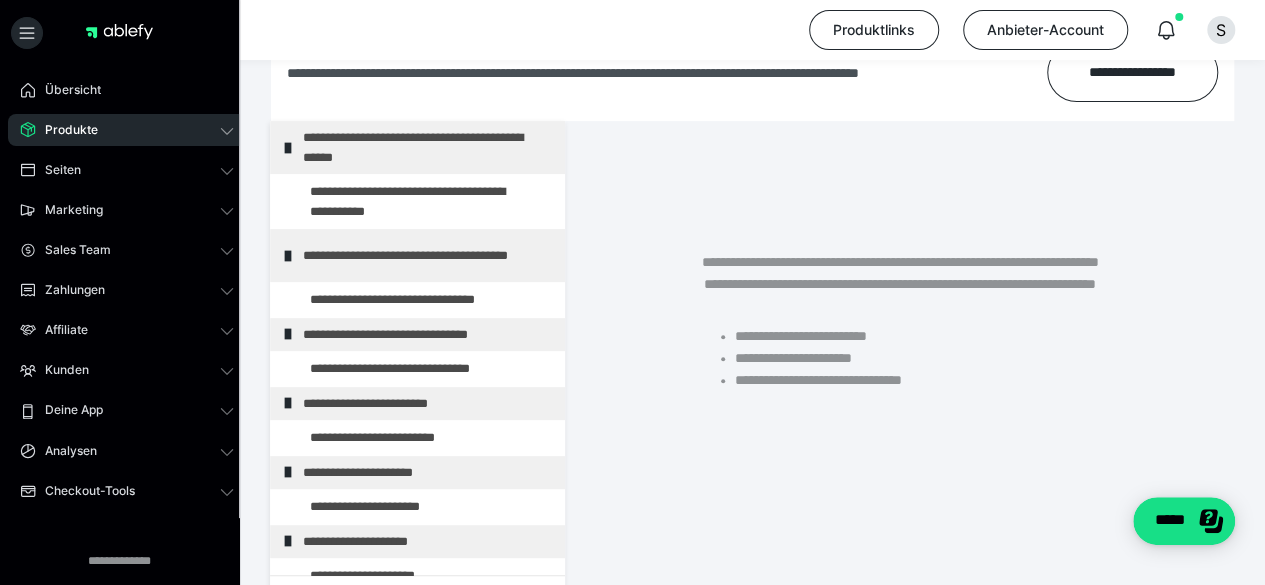 scroll, scrollTop: 310, scrollLeft: 0, axis: vertical 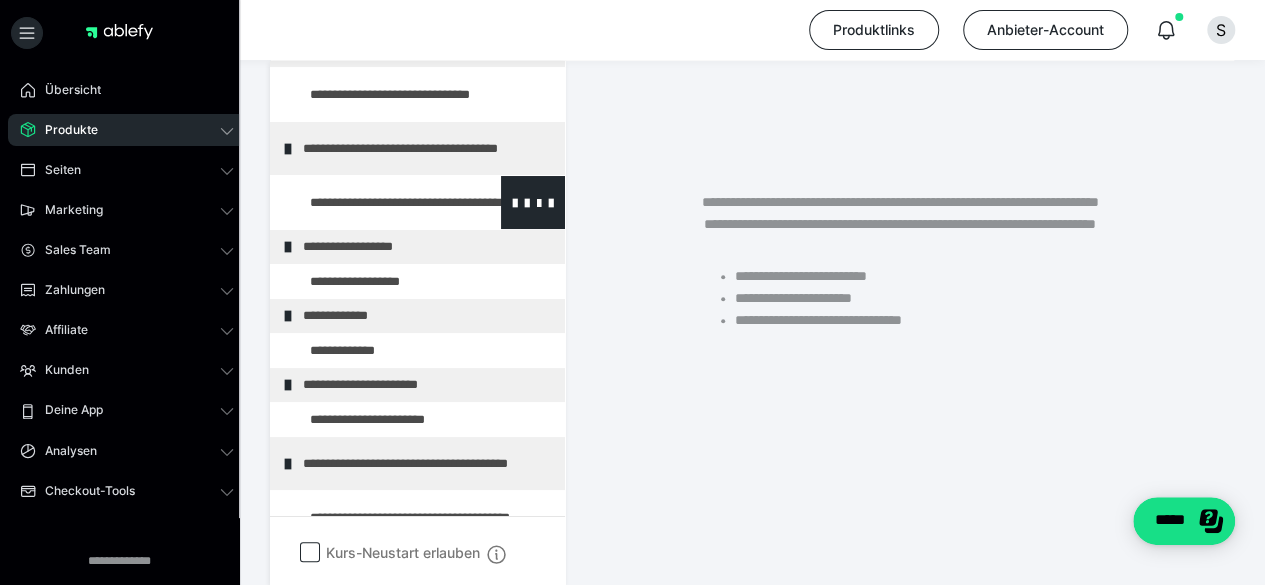 click at bounding box center (375, 202) 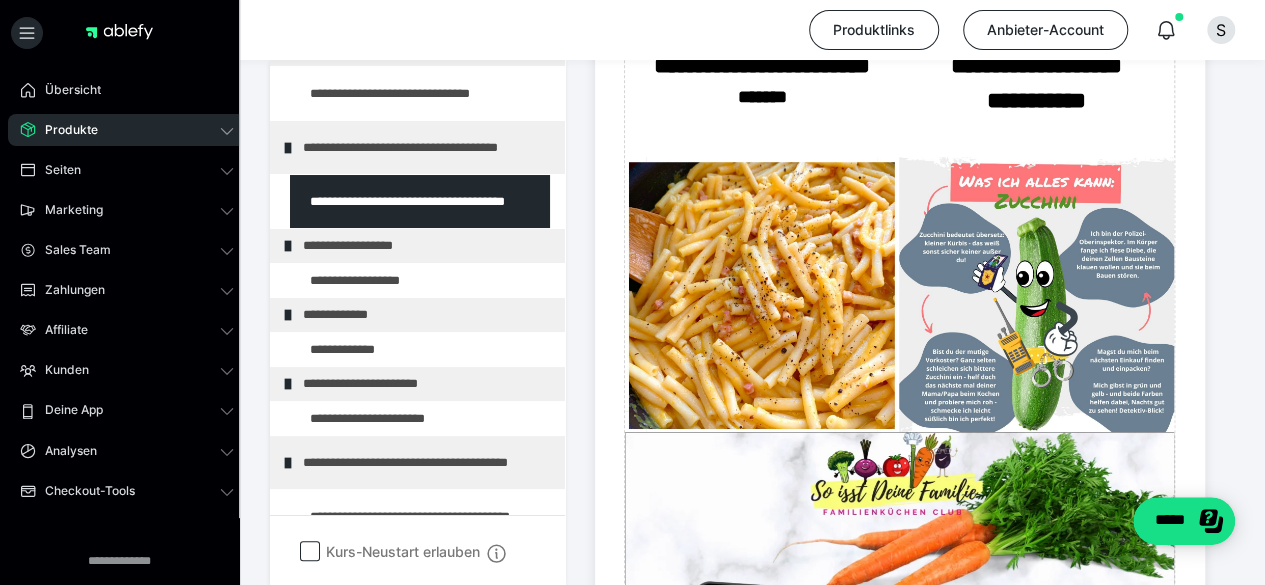 scroll, scrollTop: 801, scrollLeft: 0, axis: vertical 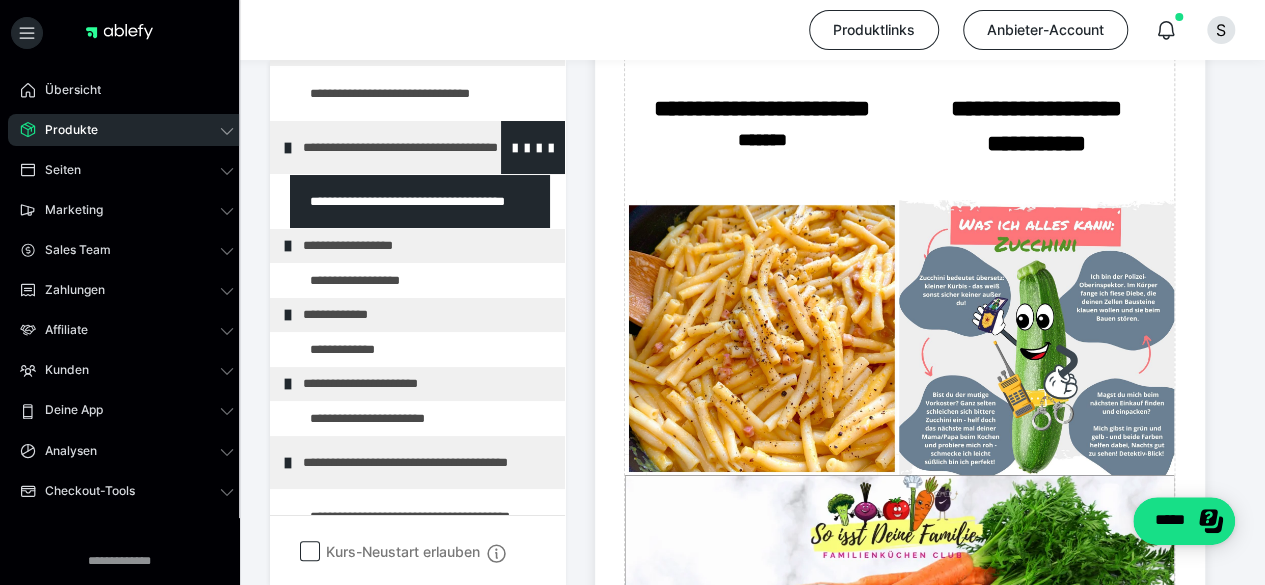 click on "**********" at bounding box center (418, 147) 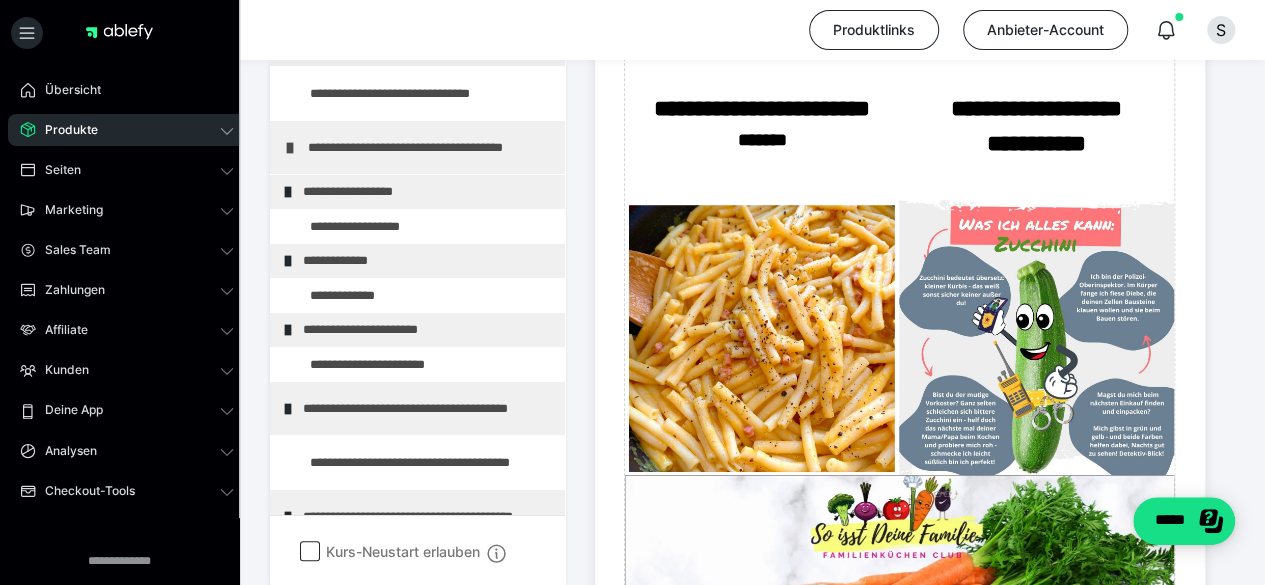 click on "**********" at bounding box center (423, 147) 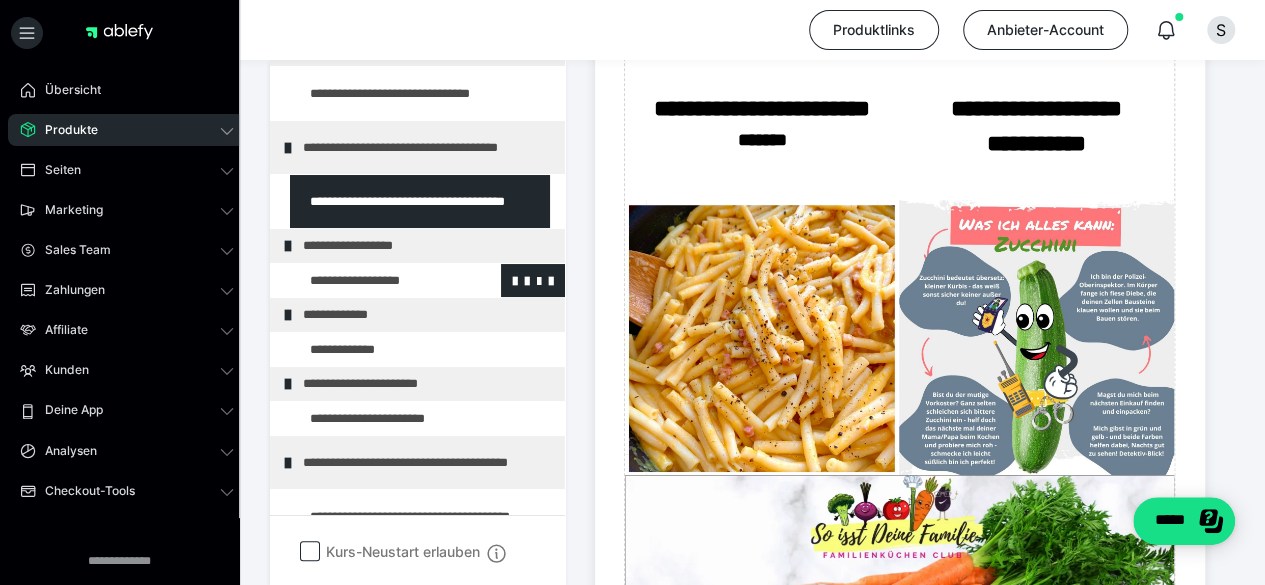 click at bounding box center (375, 281) 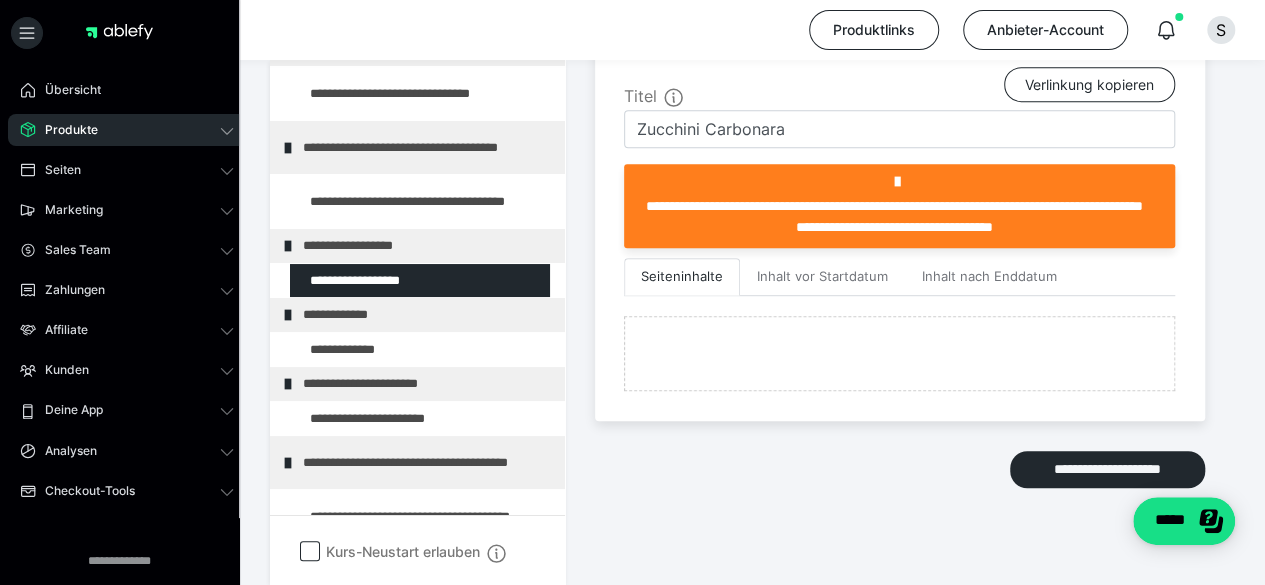scroll, scrollTop: 801, scrollLeft: 0, axis: vertical 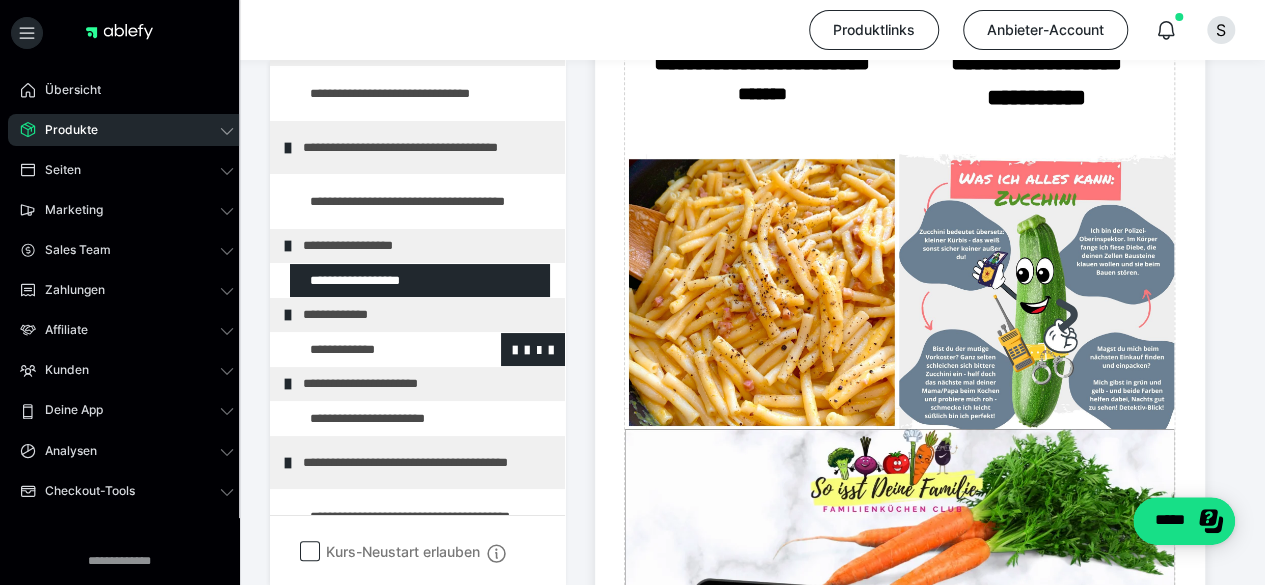 click at bounding box center [375, 350] 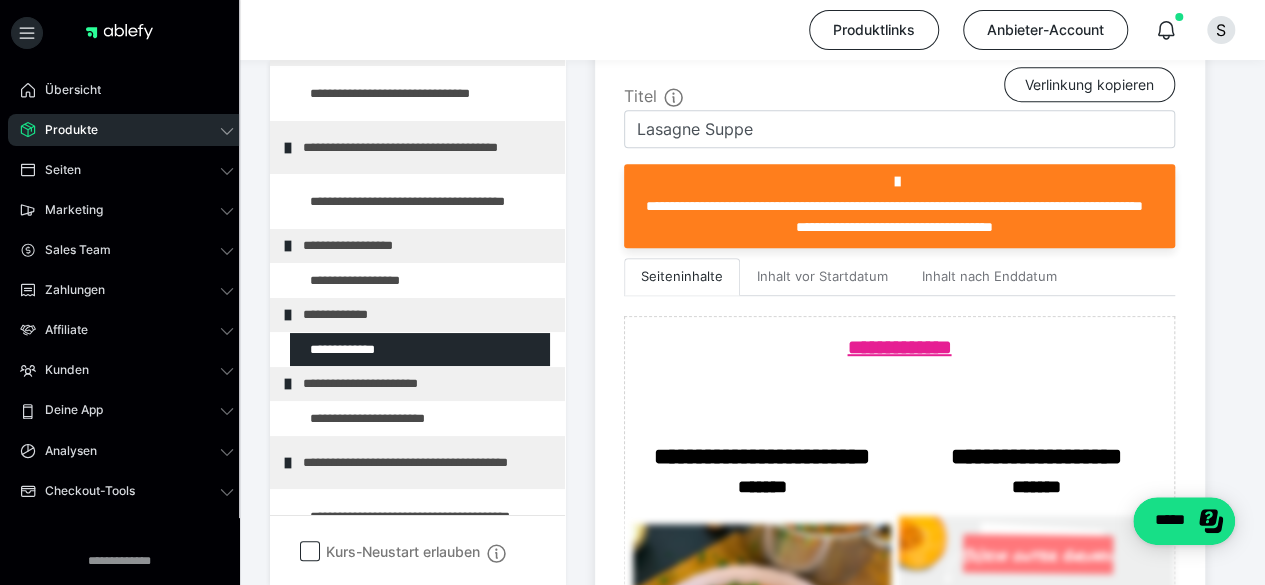 scroll, scrollTop: 847, scrollLeft: 0, axis: vertical 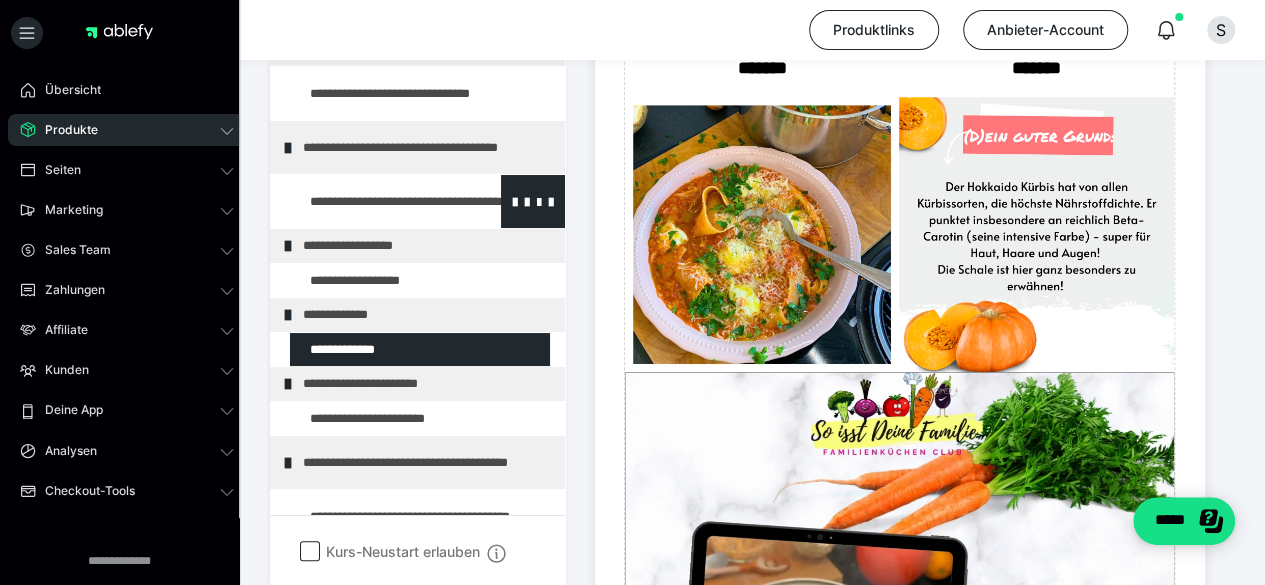 click at bounding box center [375, 201] 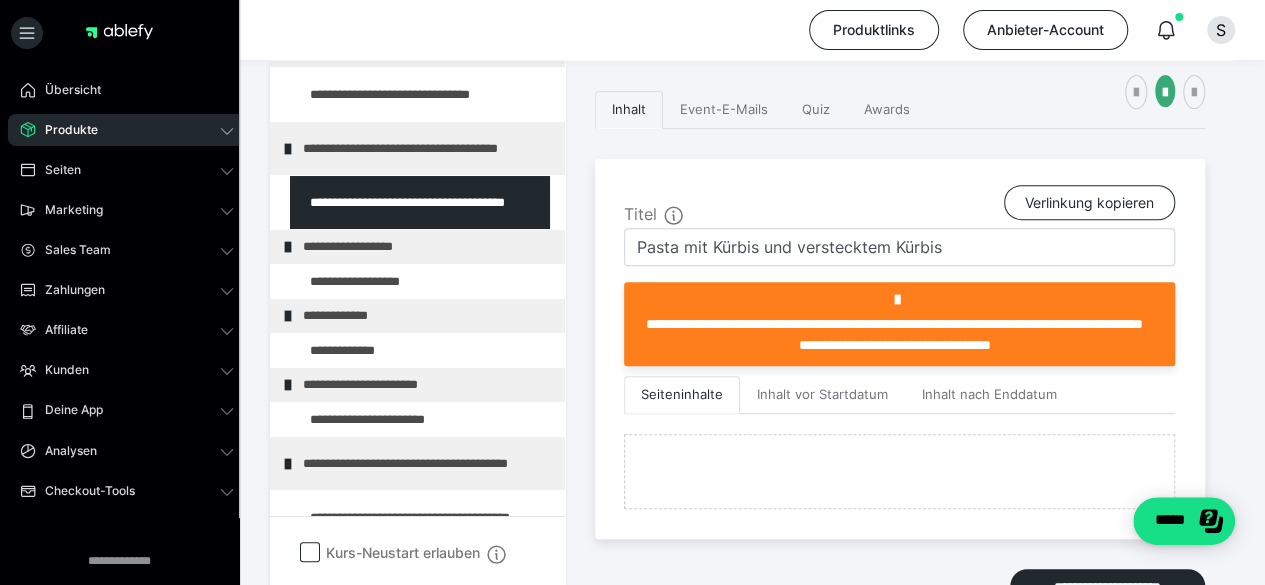 scroll, scrollTop: 847, scrollLeft: 0, axis: vertical 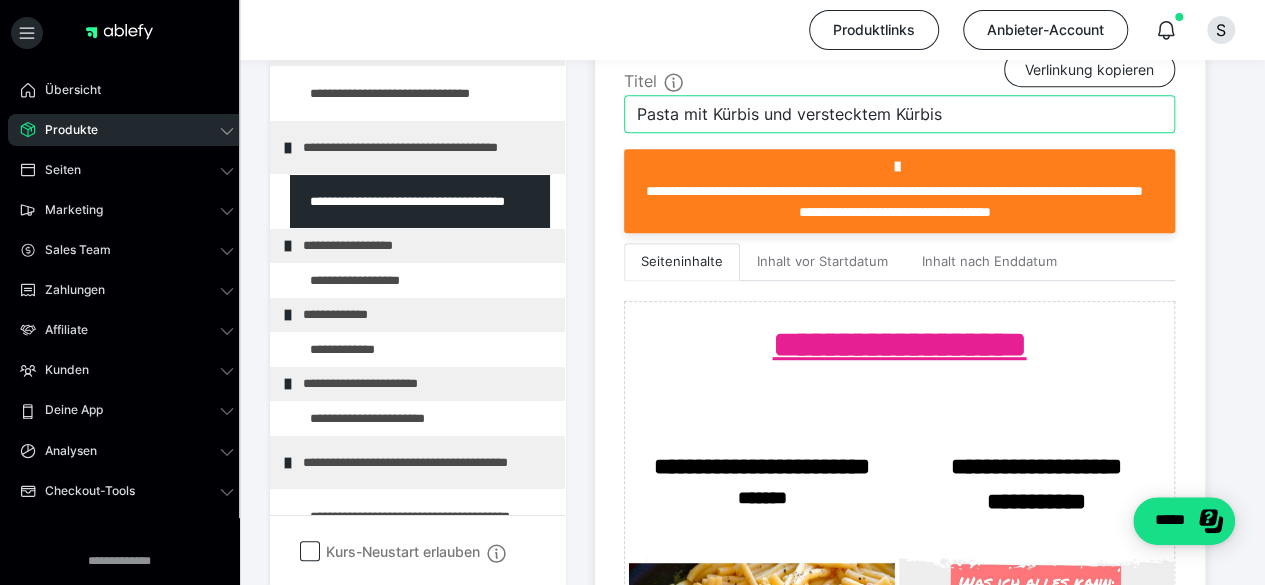 click on "Pasta mit Kürbis und verstecktem Kürbis" at bounding box center [899, 114] 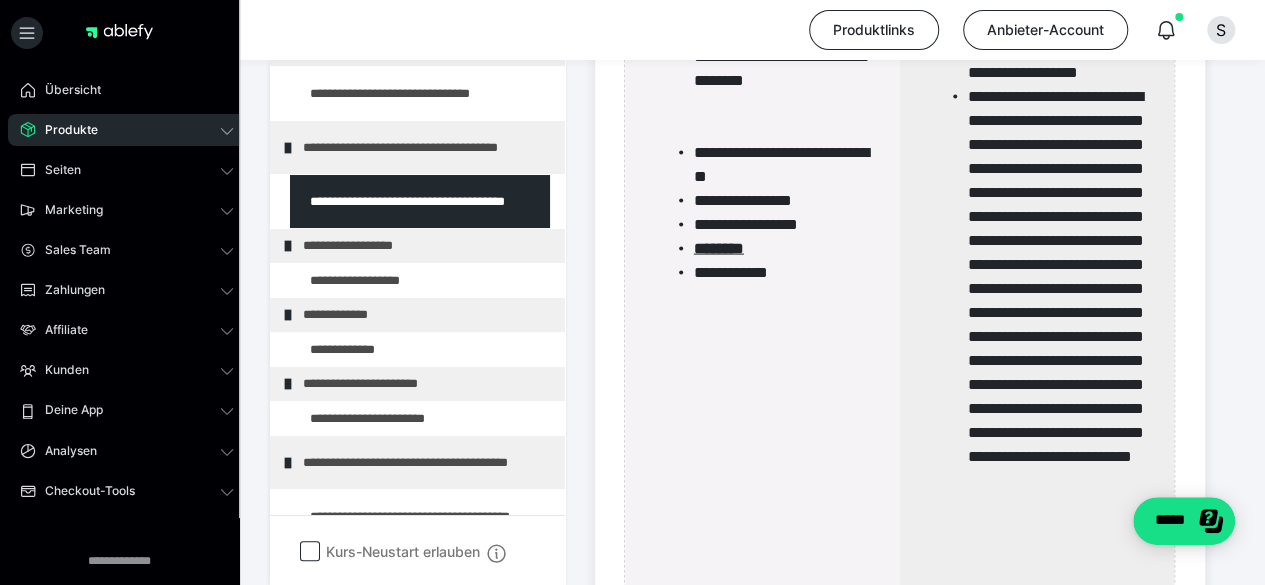 scroll, scrollTop: 1970, scrollLeft: 0, axis: vertical 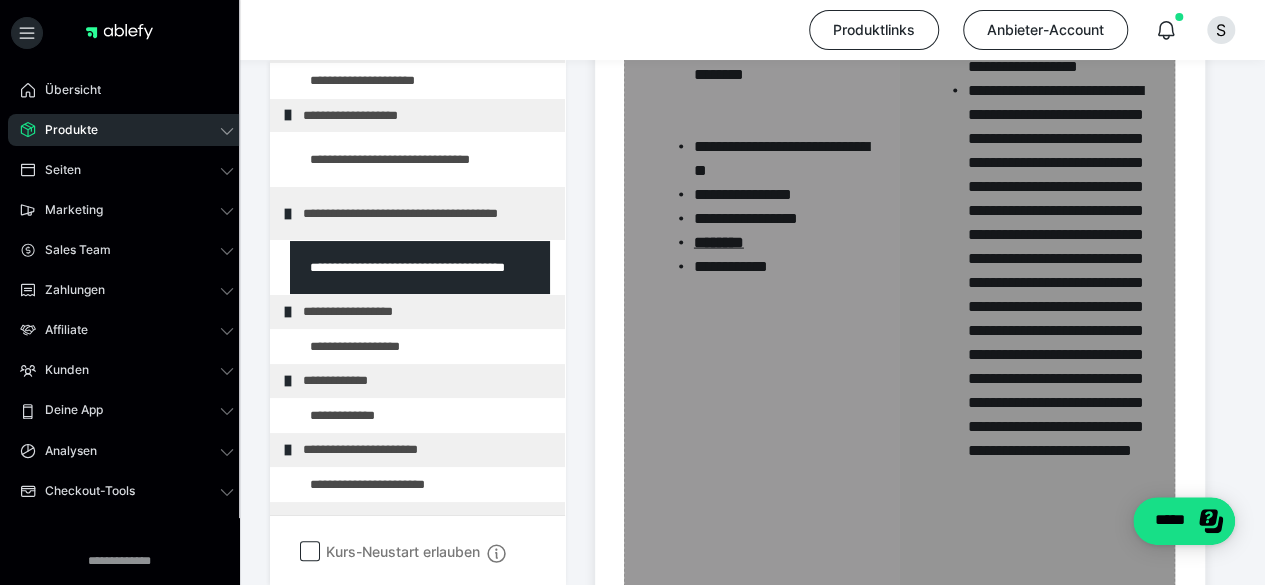 type on "Pasta mit Pilzen und verstecktem Kürbis" 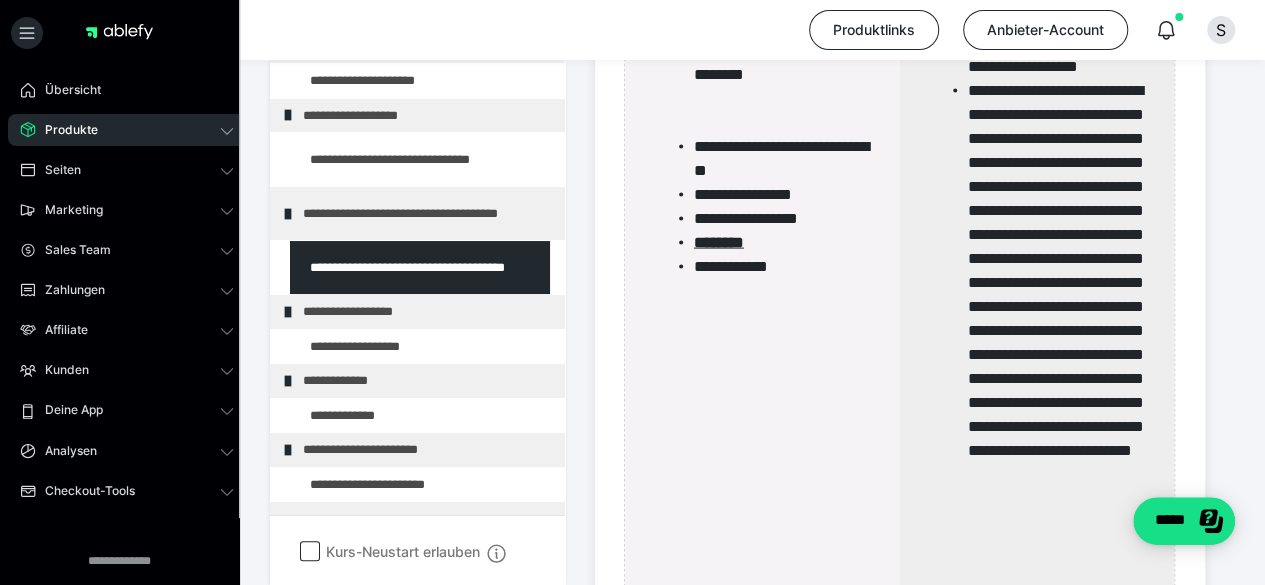 click on "Produkte" at bounding box center (127, 130) 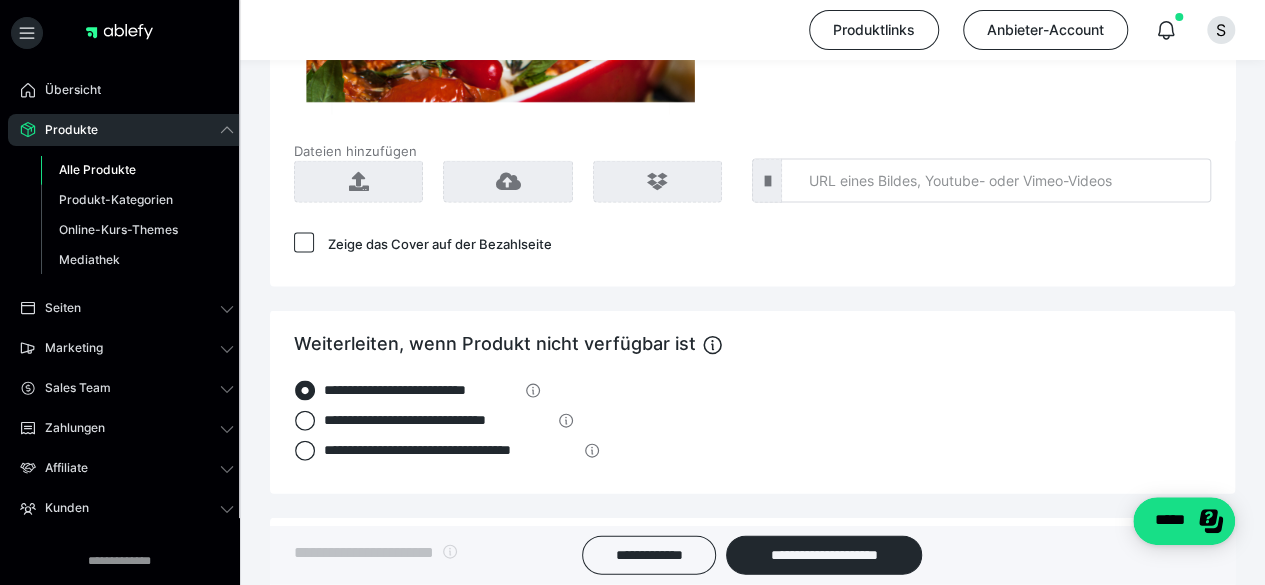 scroll, scrollTop: 0, scrollLeft: 0, axis: both 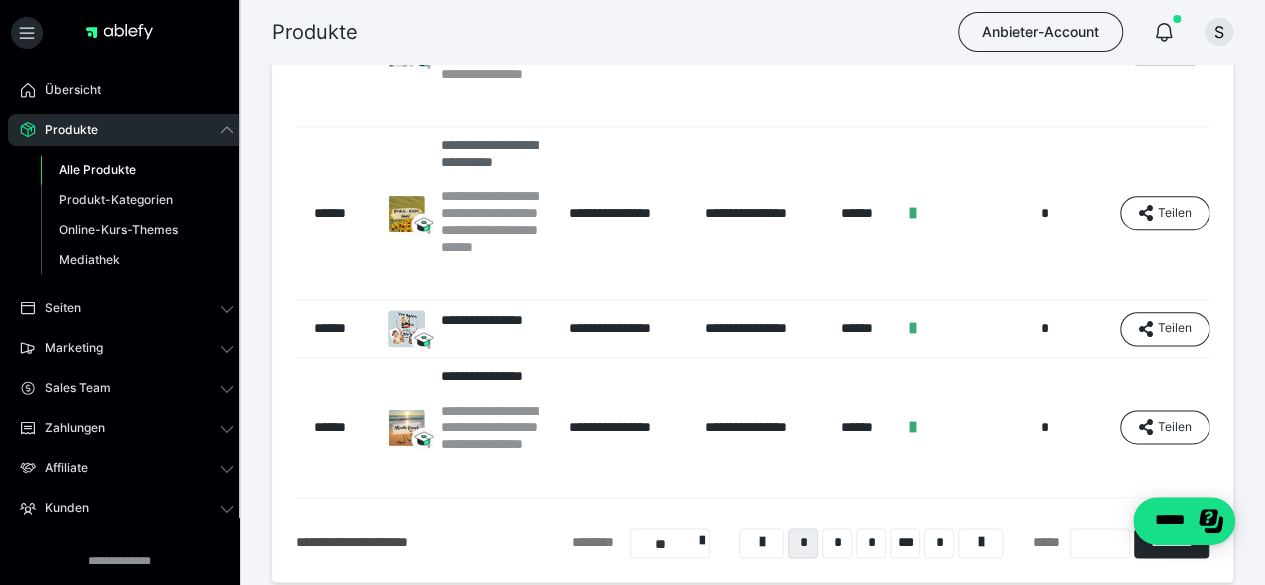 click on "**********" at bounding box center (494, 162) 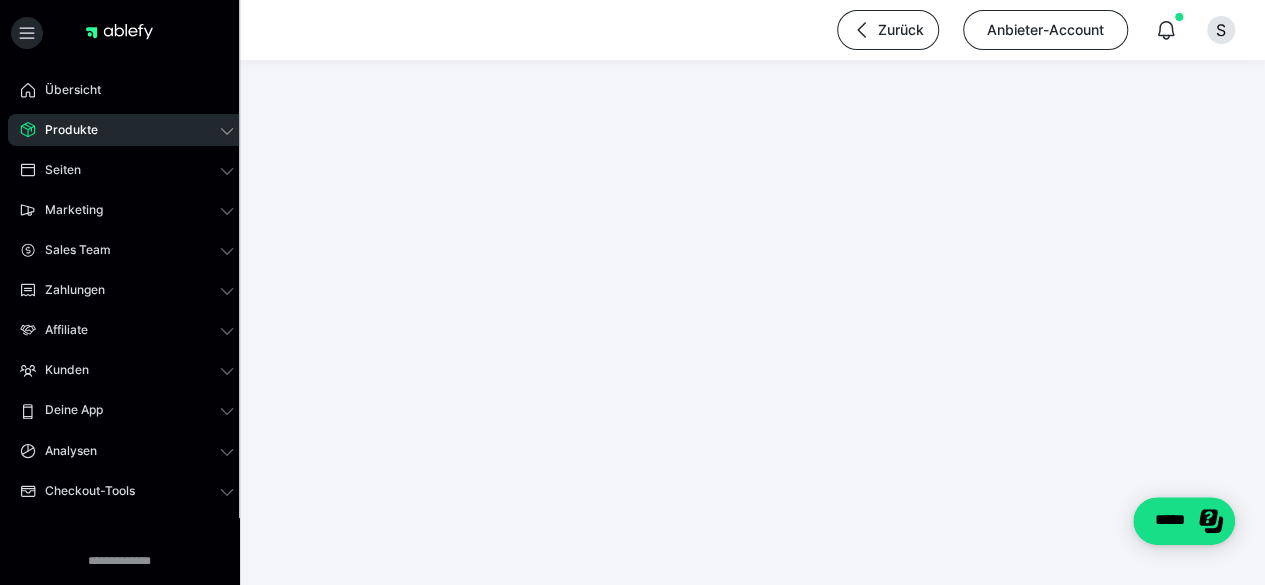 scroll, scrollTop: 0, scrollLeft: 0, axis: both 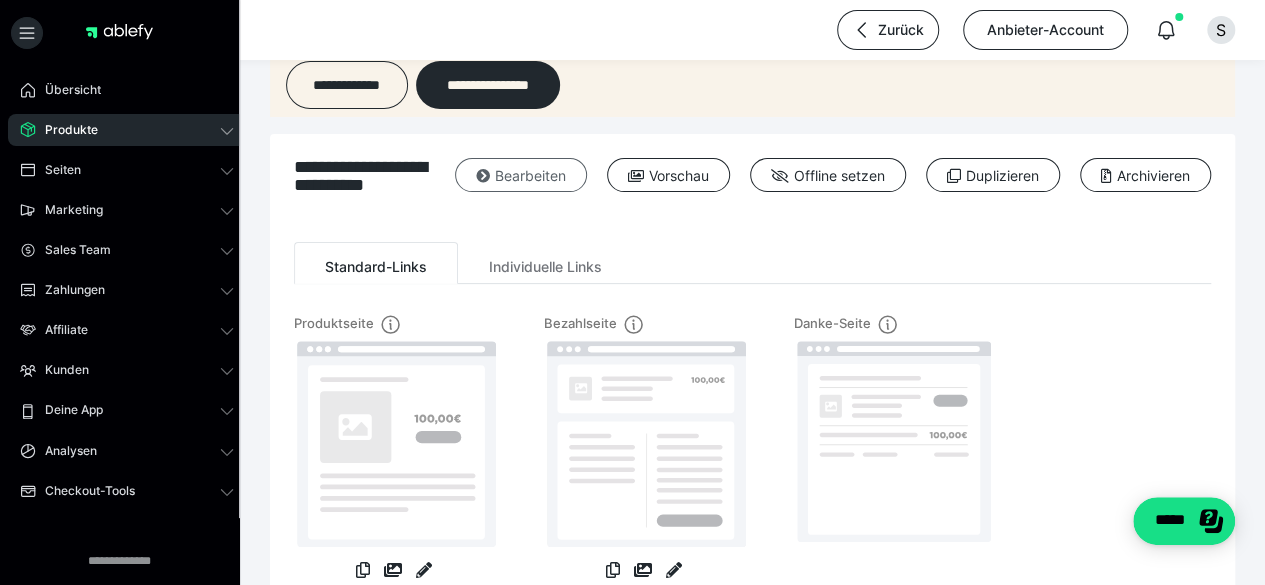 click on "Bearbeiten" at bounding box center (521, 175) 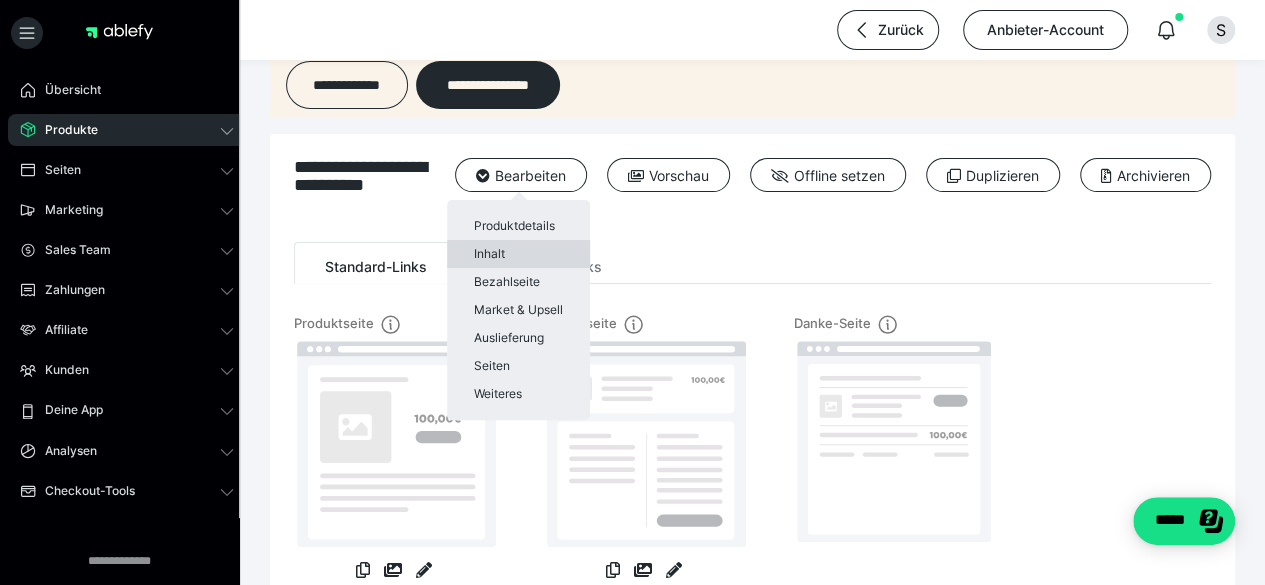 click on "Inhalt" at bounding box center (518, 254) 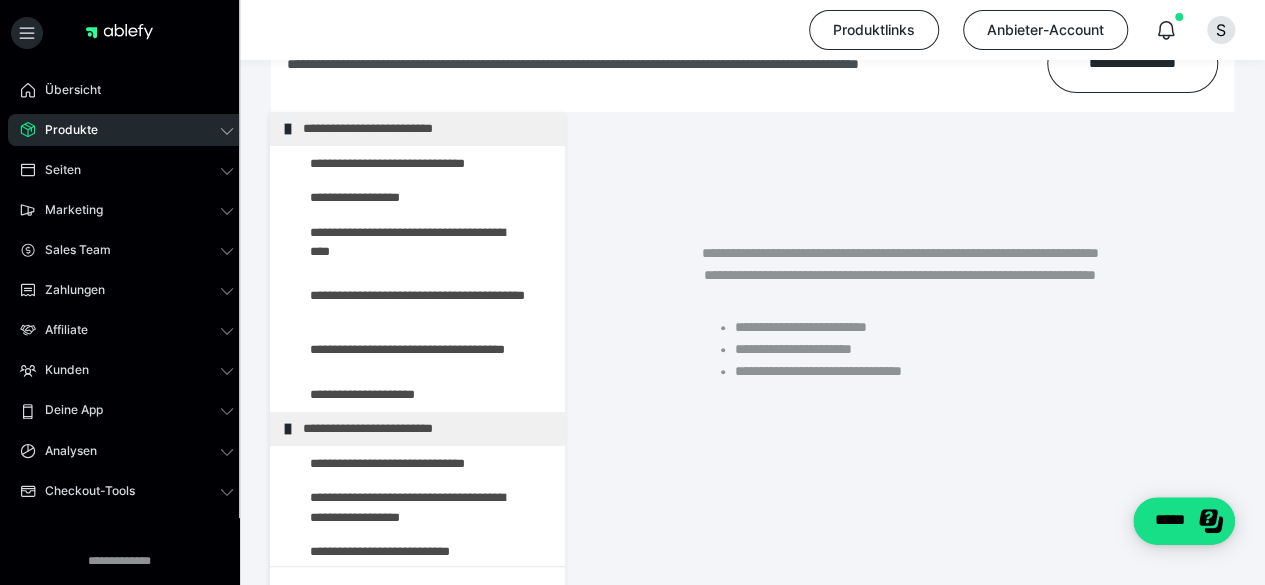 scroll, scrollTop: 310, scrollLeft: 0, axis: vertical 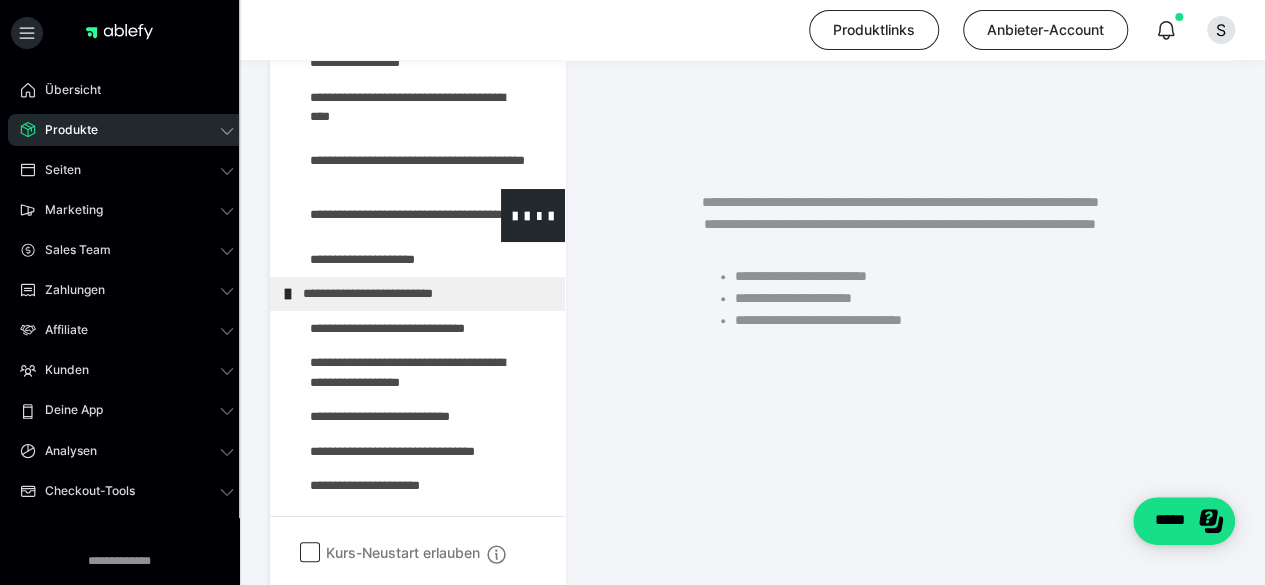 click at bounding box center [375, 215] 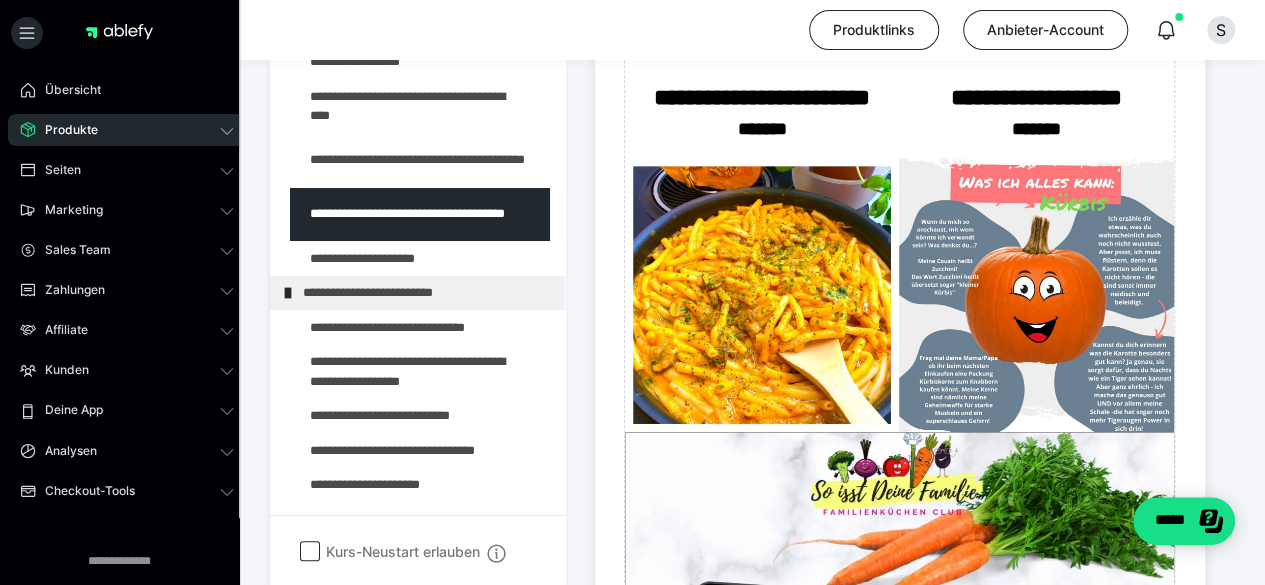scroll, scrollTop: 772, scrollLeft: 0, axis: vertical 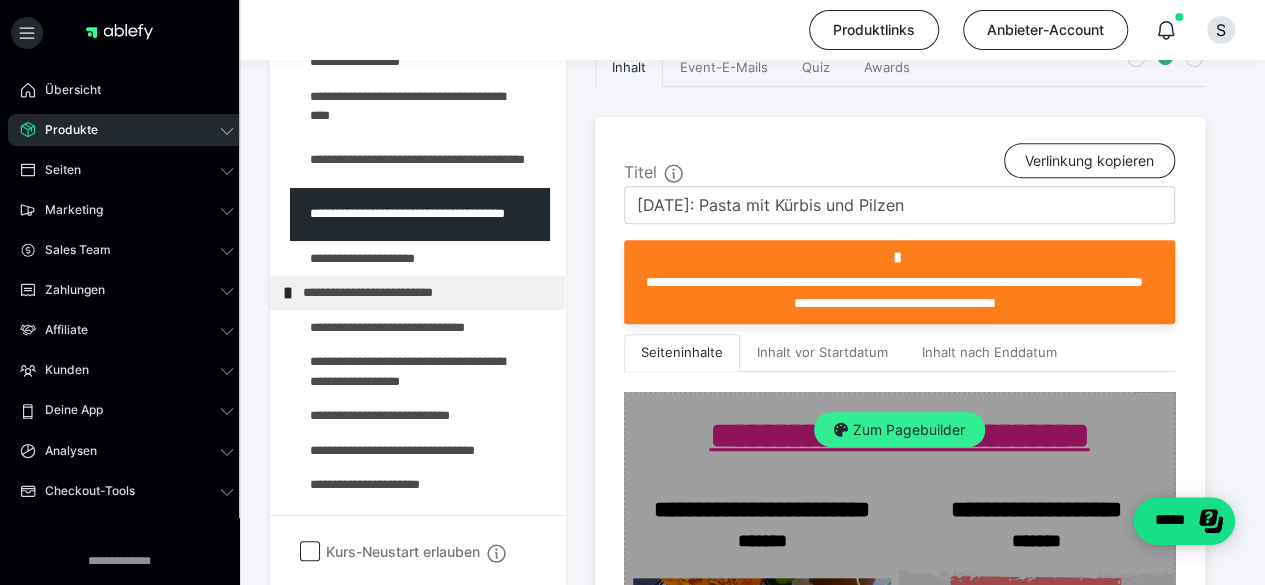 click on "Zum Pagebuilder" at bounding box center (899, 430) 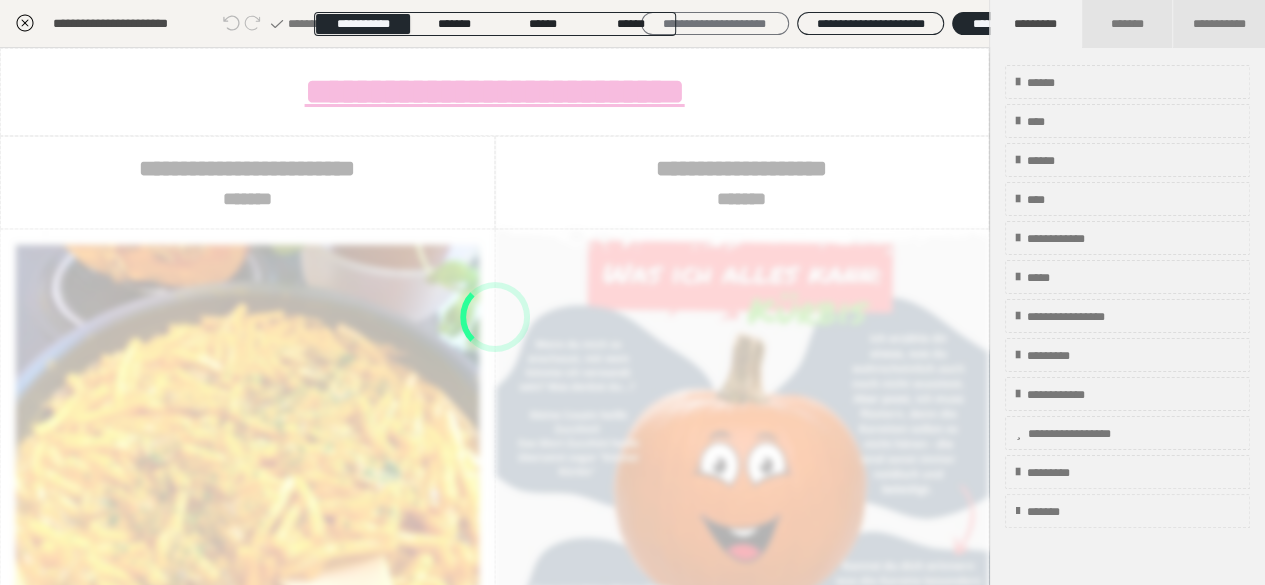 scroll, scrollTop: 332, scrollLeft: 0, axis: vertical 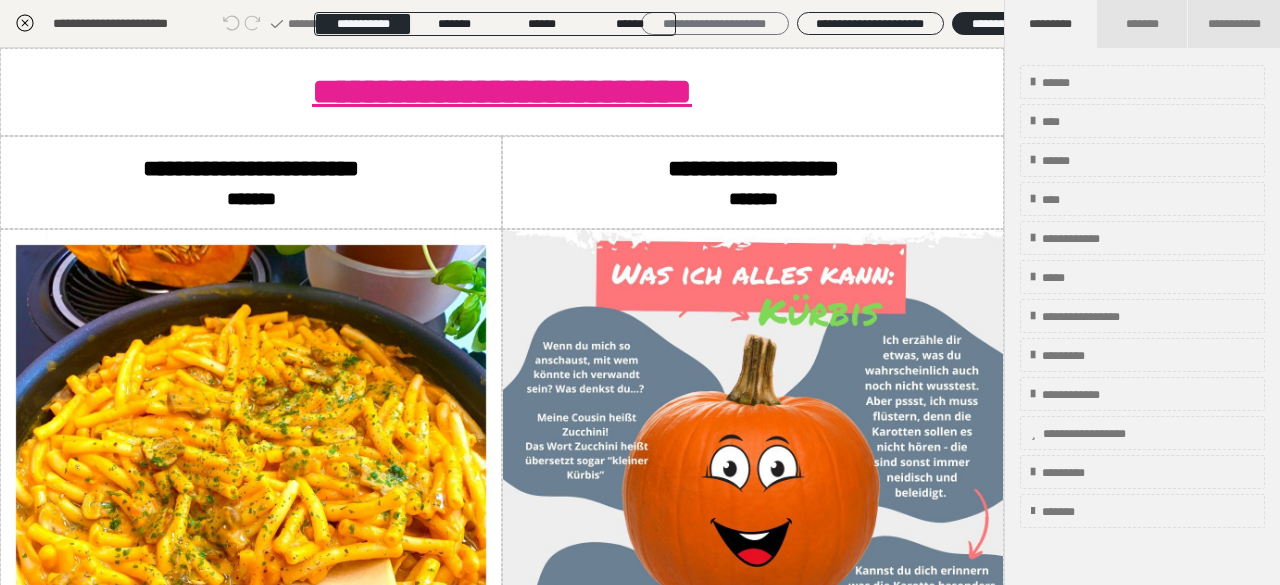 click on "**********" at bounding box center [715, 23] 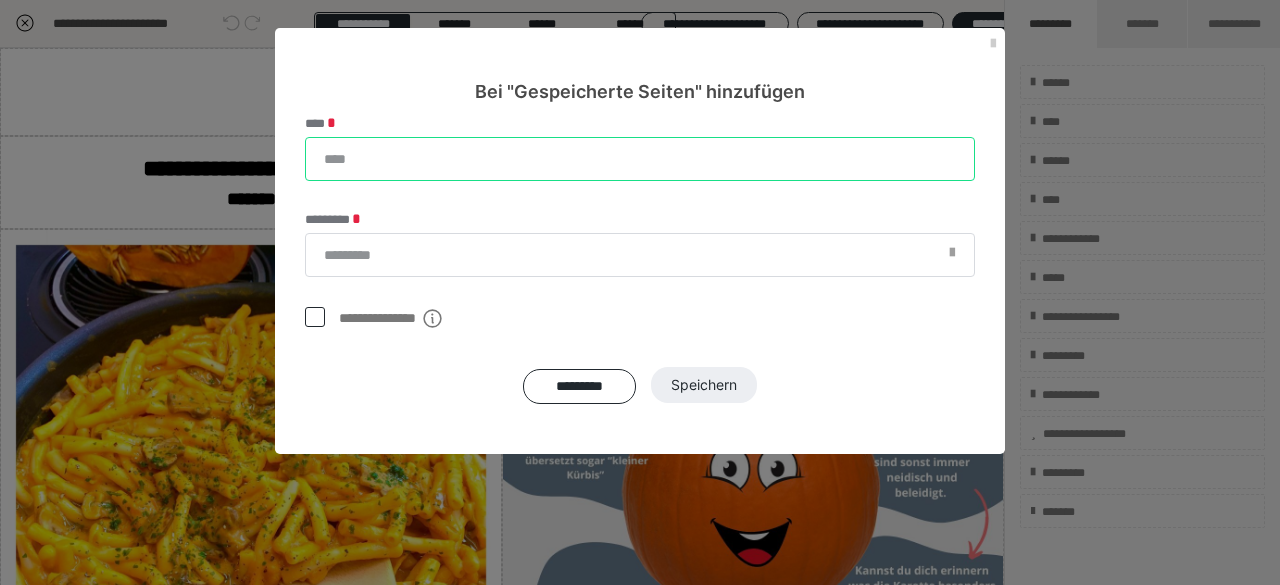 click on "****" at bounding box center [640, 159] 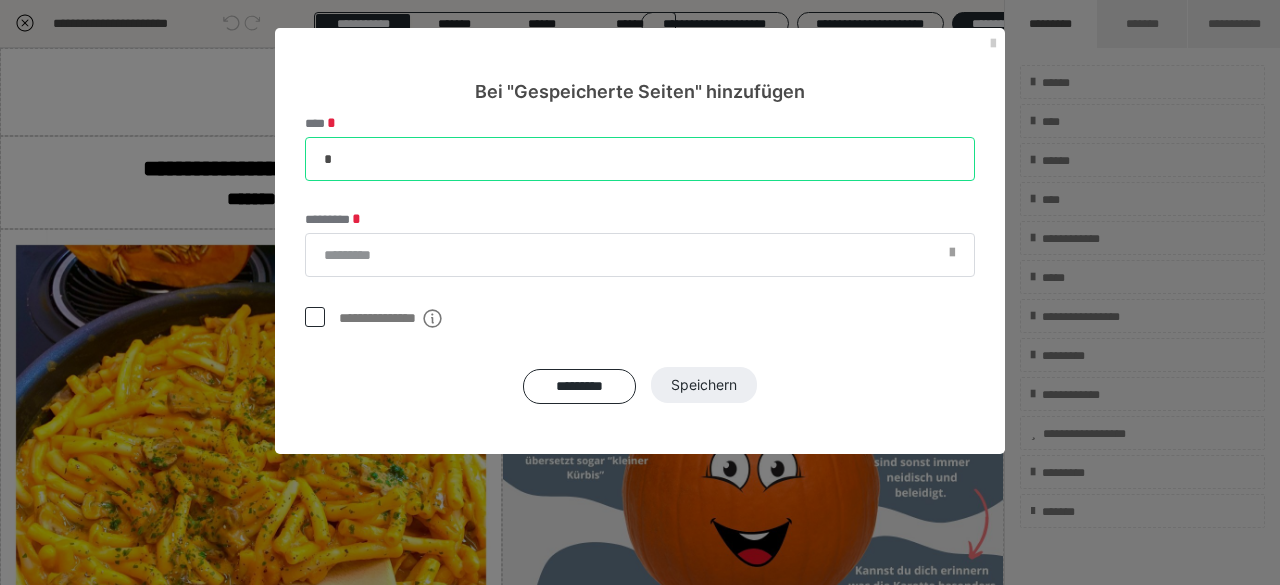 type on "*" 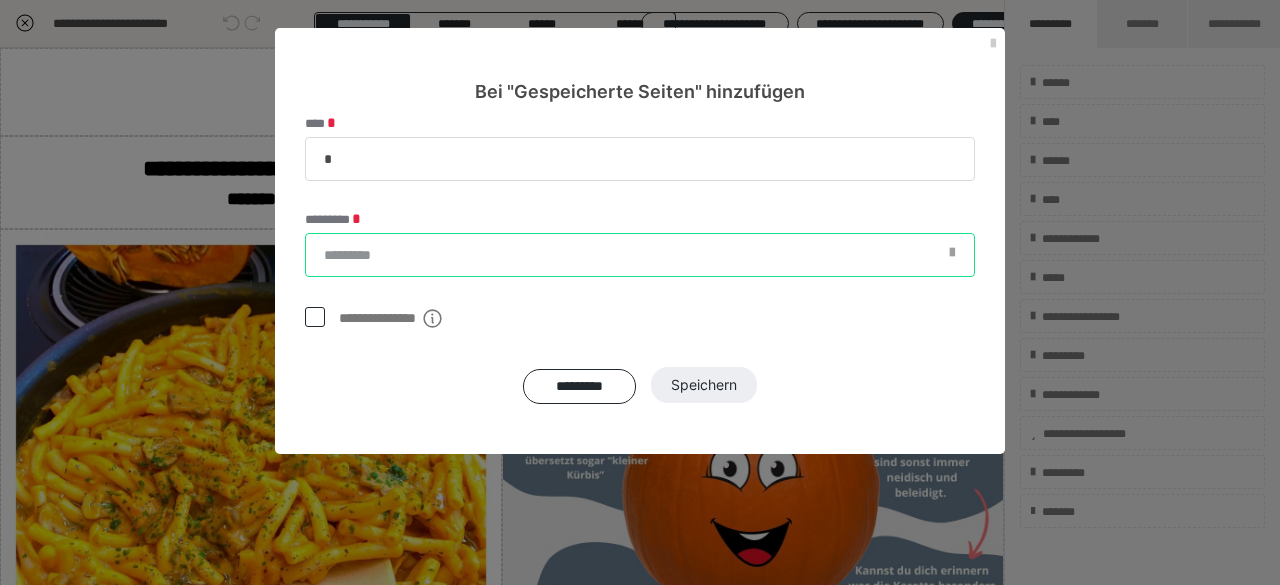 click on "*********" at bounding box center (640, 255) 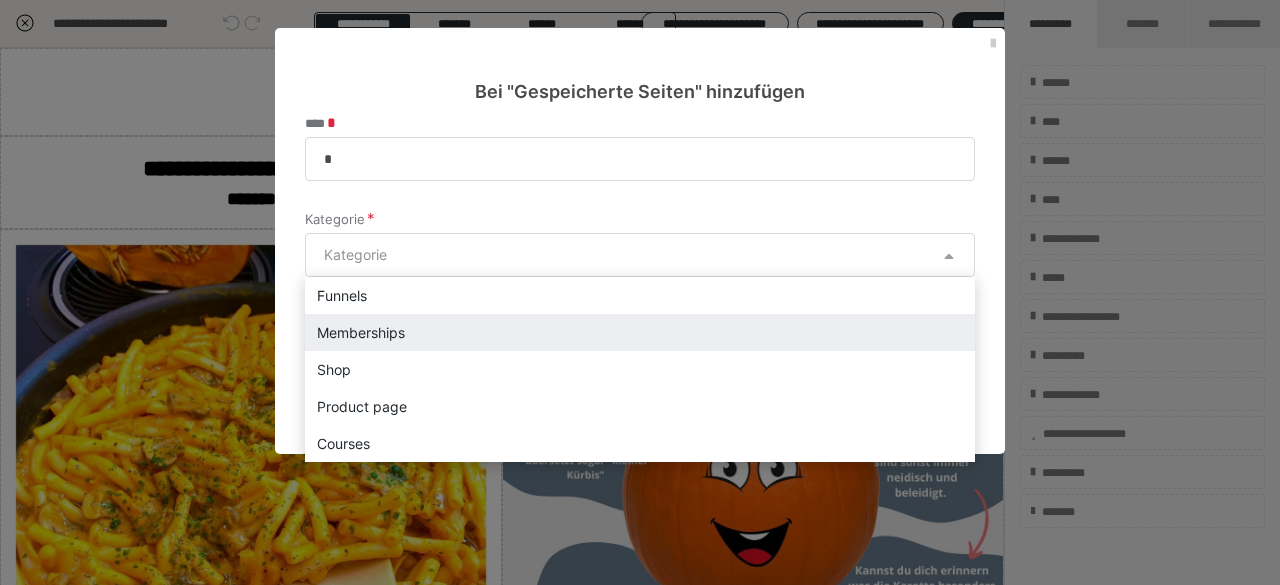click on "Memberships" at bounding box center [640, 332] 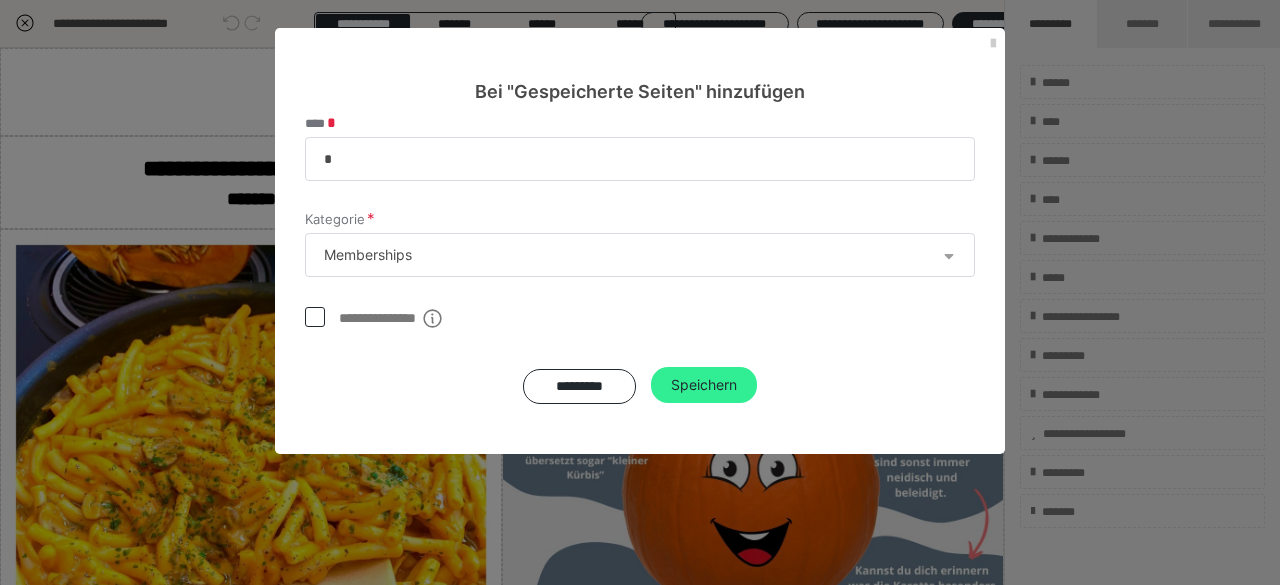 click on "Speichern" at bounding box center [704, 385] 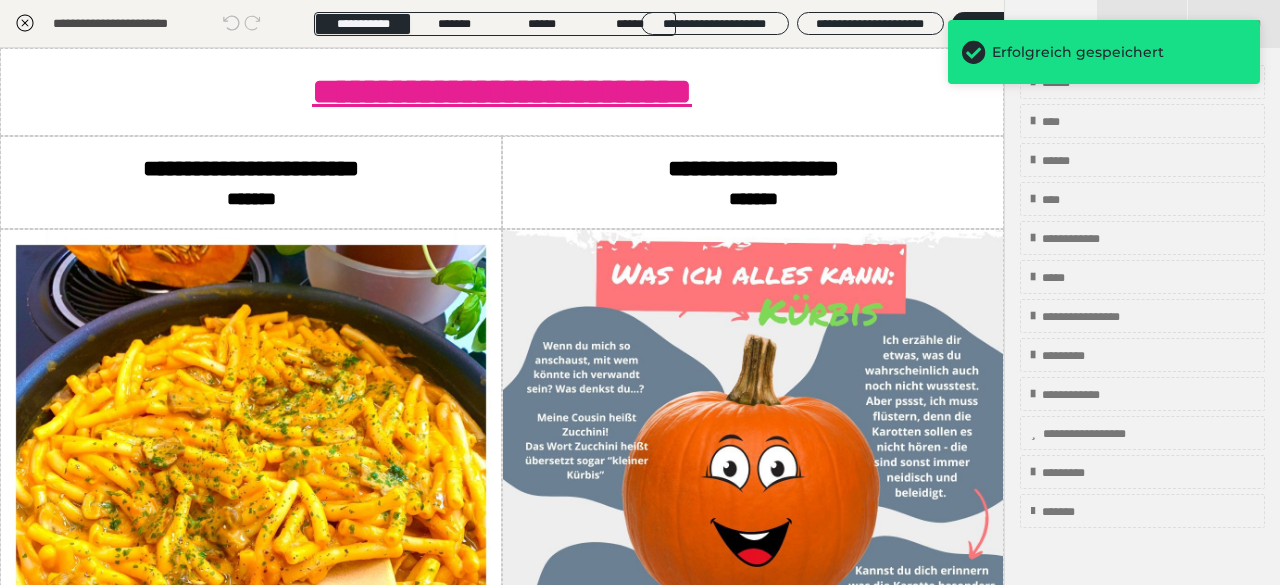 click 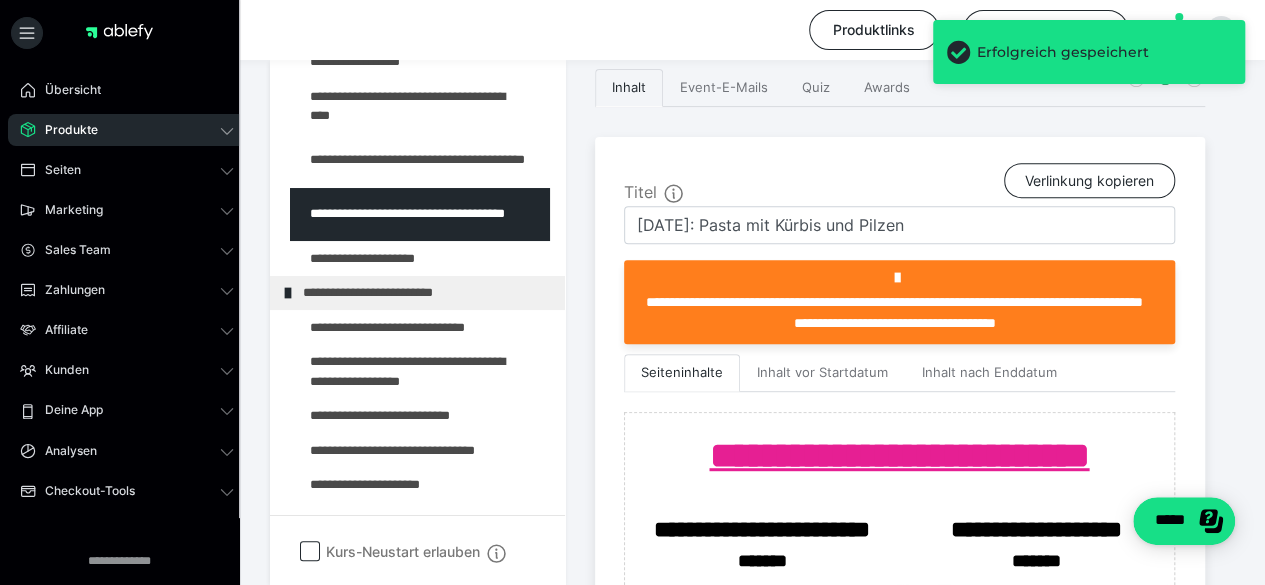 click on "Übersicht Produkte Alle Produkte Produkt-Kategorien Online-Kurs-Themes Mediathek Seiten Shop-Themes Membership-Themes ableSHARE Marketing Gutscheincodes Marketing-Tools Live-Stream-Events Content-IDs Upsell-Funnels Order Bumps Tracking-Codes E-Mail-Schnittstellen Webhooks Sales Team Sales Team Zahlungen Bestellungen Fälligkeiten Transaktionen Rechnungen & Storno-Rechnungen Mahnwesen & Inkasso Affiliate Affiliate-Programme Affiliates Statistiken Landingpages Kunden Kunden Kurs-Zugänge Membership-Zugänge E-Ticket-Bestellungen Awards Lizenzschlüssel Deine App Analysen Analysen Analysen 3.0 Checkout-Tools Bezahlseiten-Templates Zahlungspläne Zusatzkosten Widerrufskonditionen Zusatzfelder Zusatzfeld-Antworten Steuersätze Auszahlungen Neue Auszahlung Berichte Logs Einstellungen" at bounding box center (127, 410) 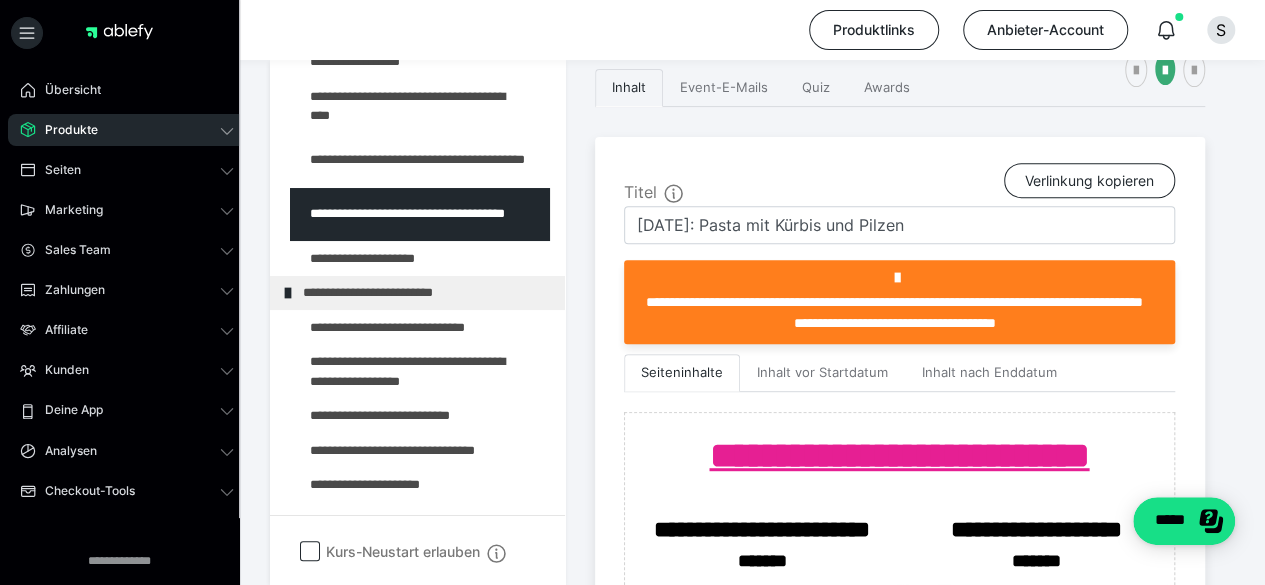 click on "Produkte" at bounding box center (127, 130) 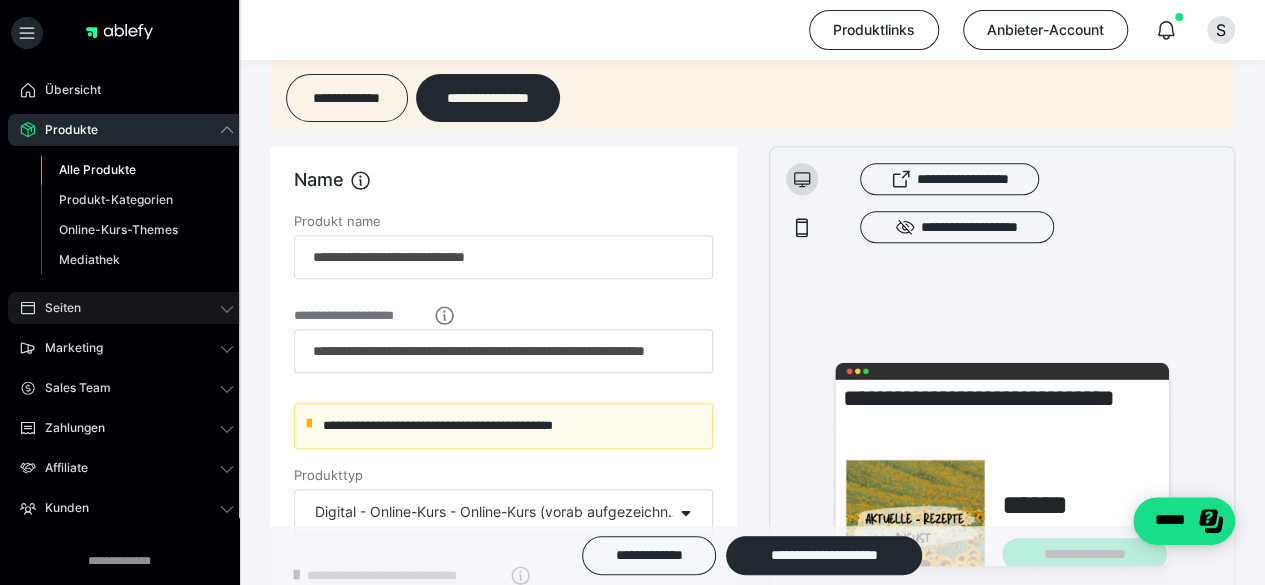 scroll, scrollTop: 0, scrollLeft: 0, axis: both 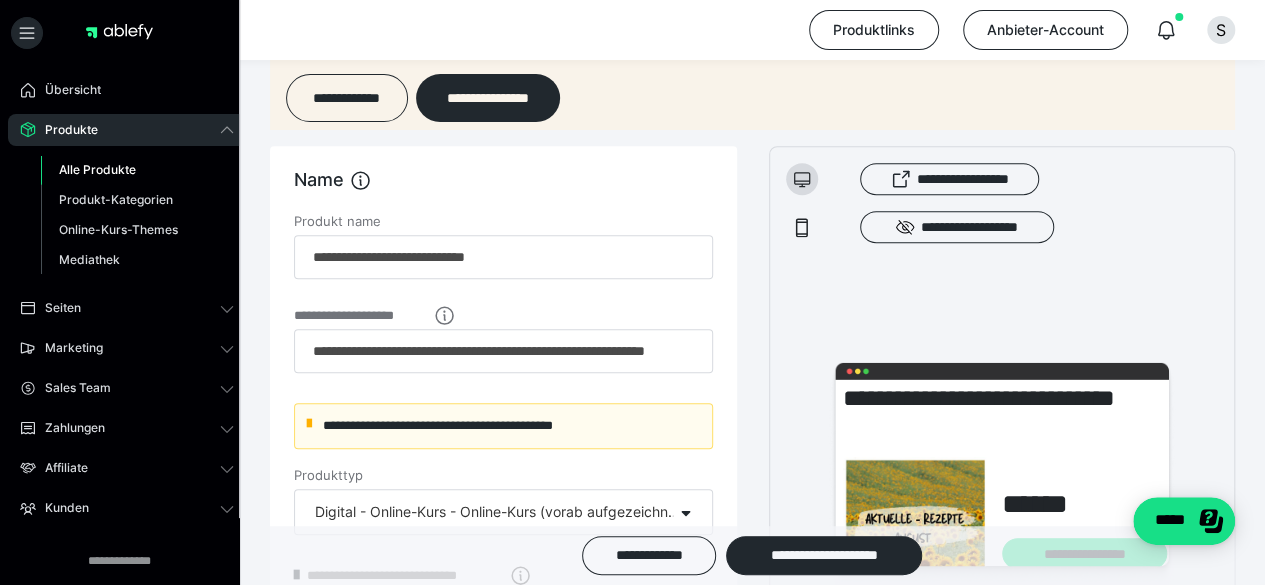 click on "Alle Produkte" at bounding box center [97, 169] 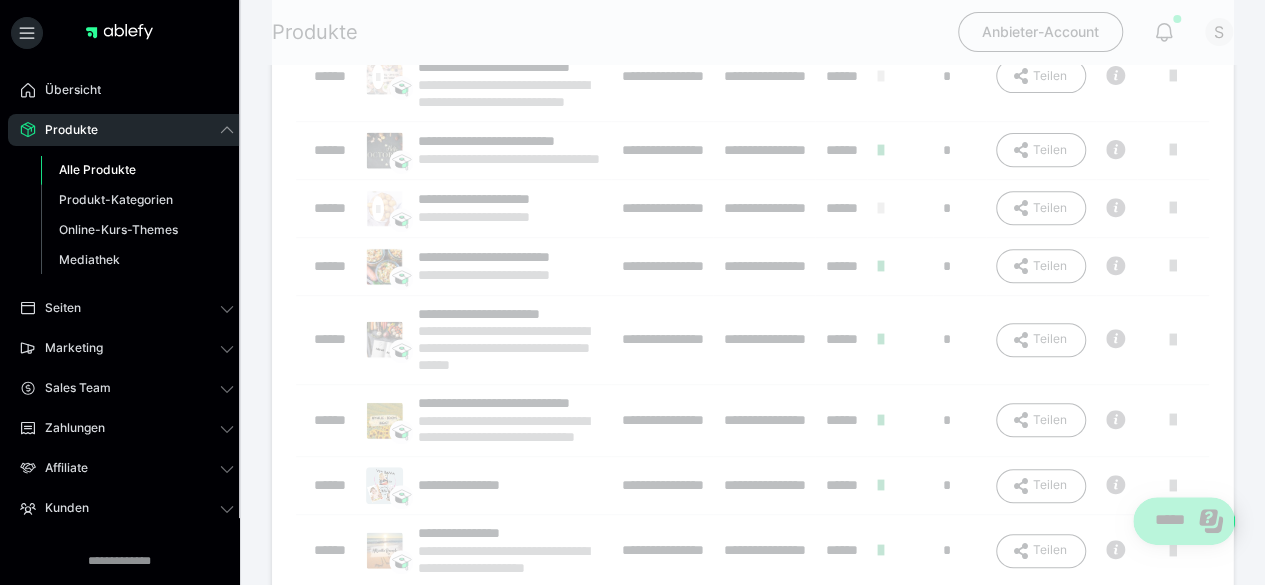 scroll, scrollTop: 0, scrollLeft: 0, axis: both 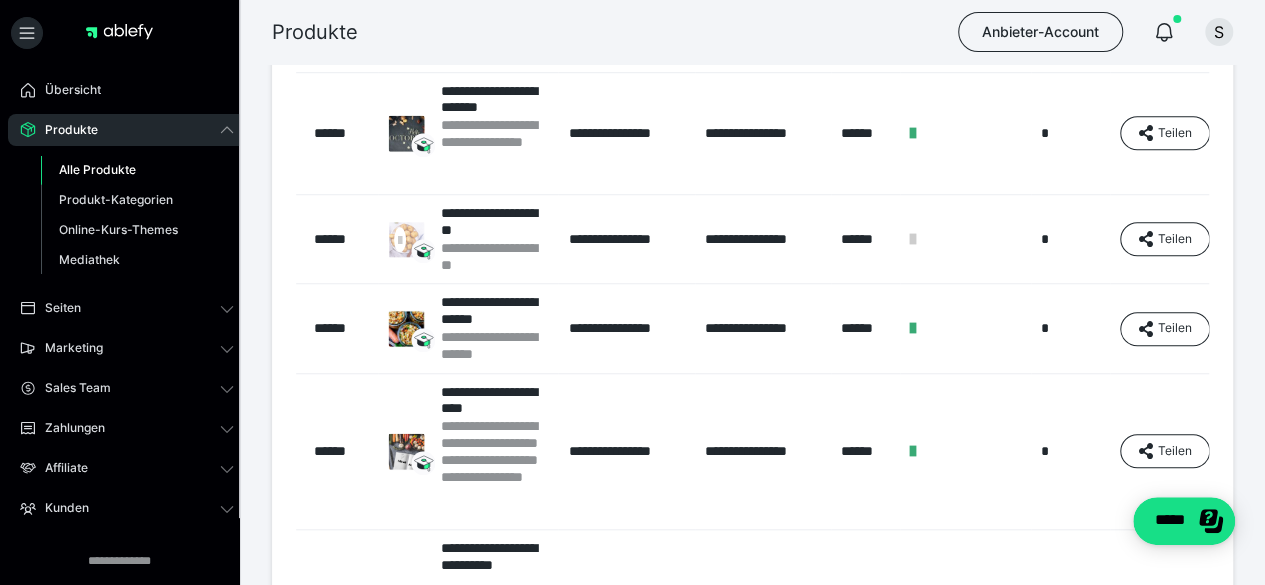click on "**********" at bounding box center (468, 451) 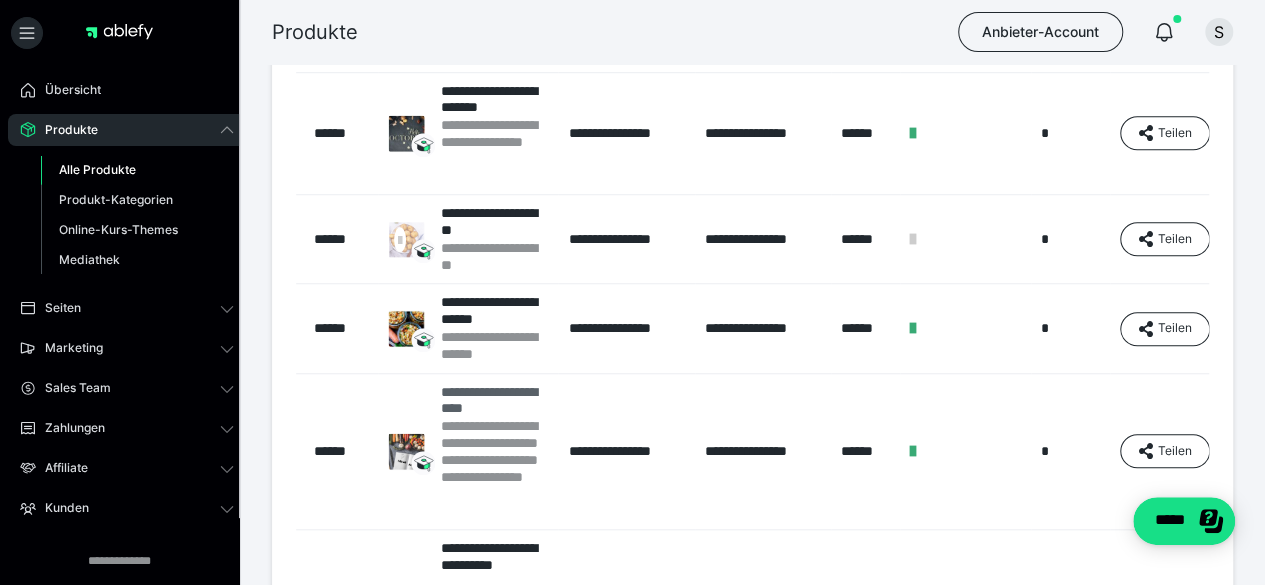 click on "**********" at bounding box center [494, 401] 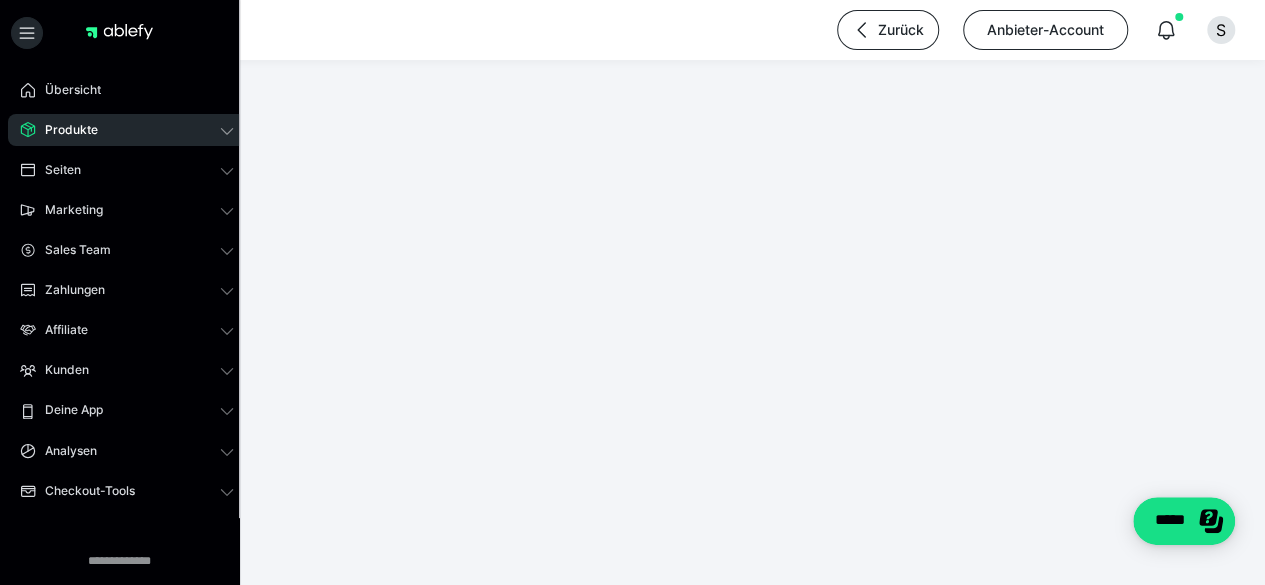 scroll, scrollTop: 0, scrollLeft: 0, axis: both 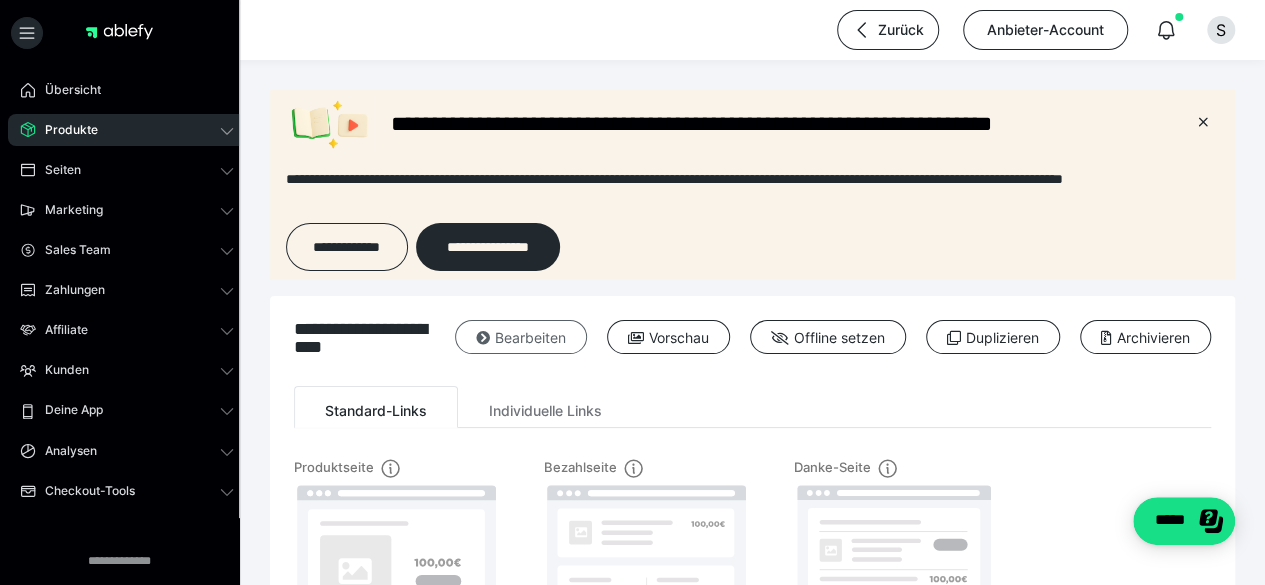 click on "Bearbeiten" at bounding box center (521, 337) 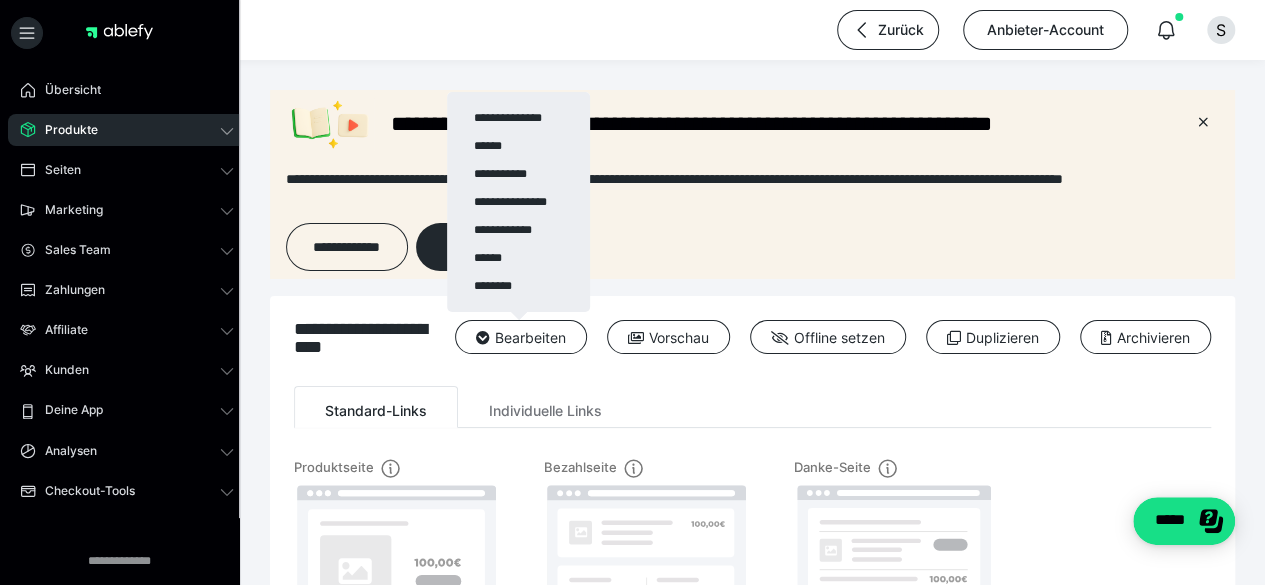 click on "Produkte" at bounding box center [64, 130] 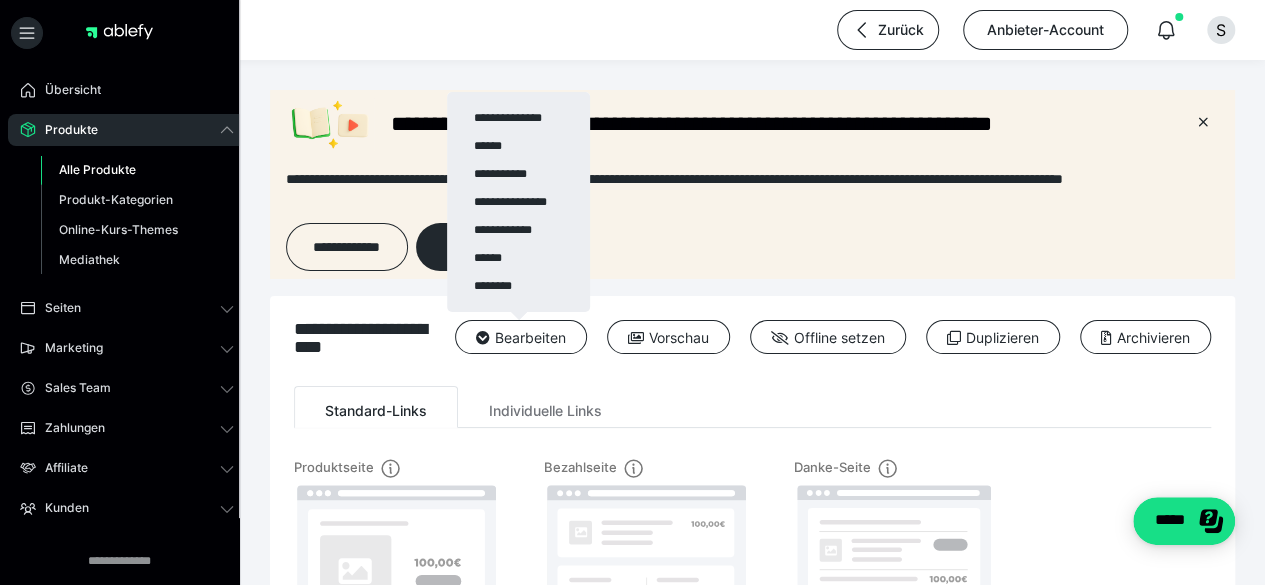 click on "Alle Produkte" at bounding box center (97, 169) 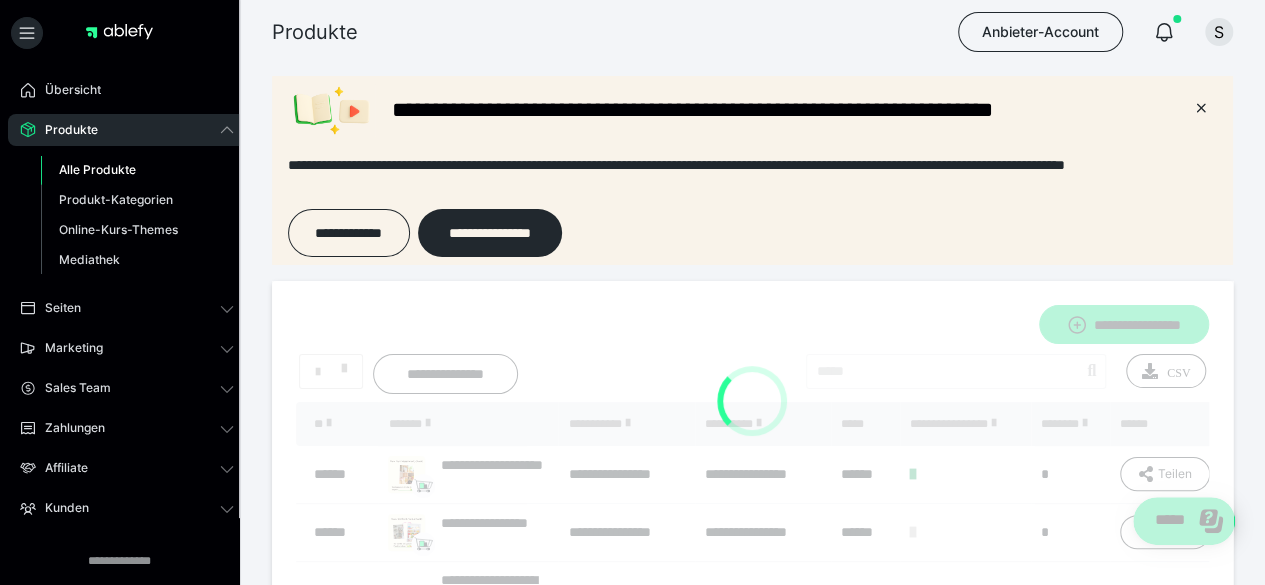 scroll, scrollTop: 0, scrollLeft: 0, axis: both 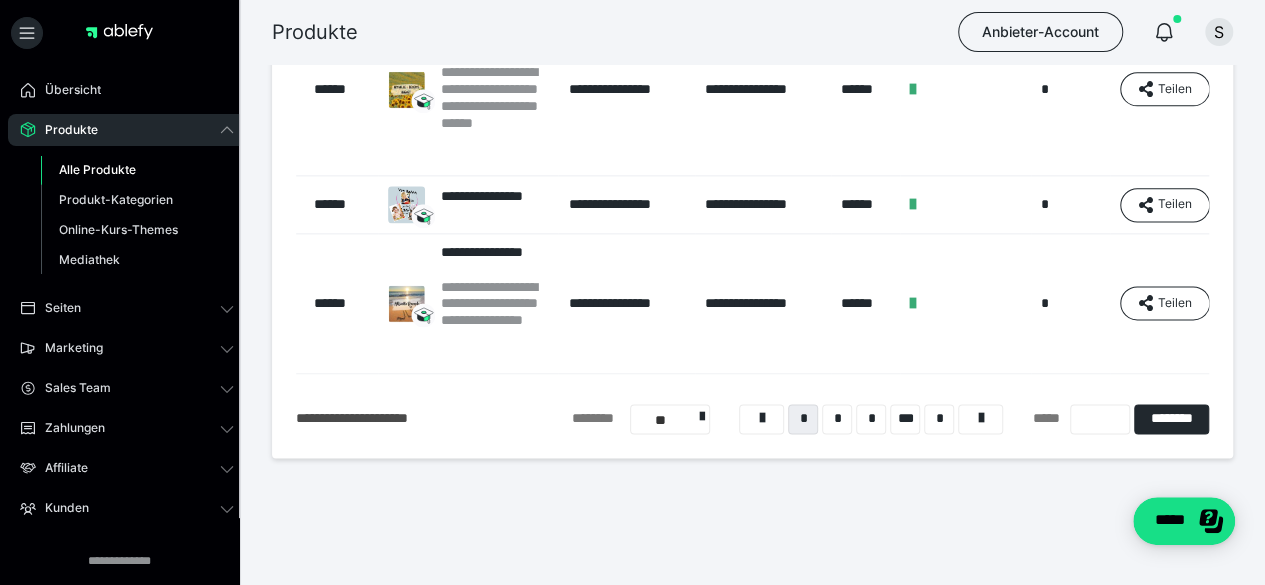 click at bounding box center (1100, 419) 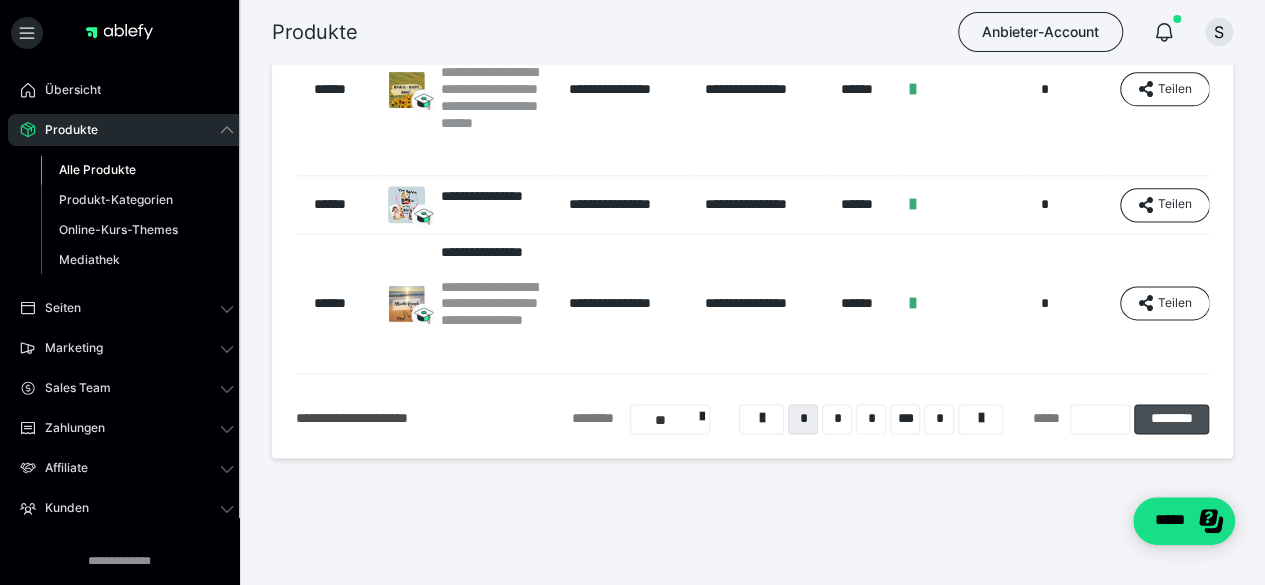 type on "*" 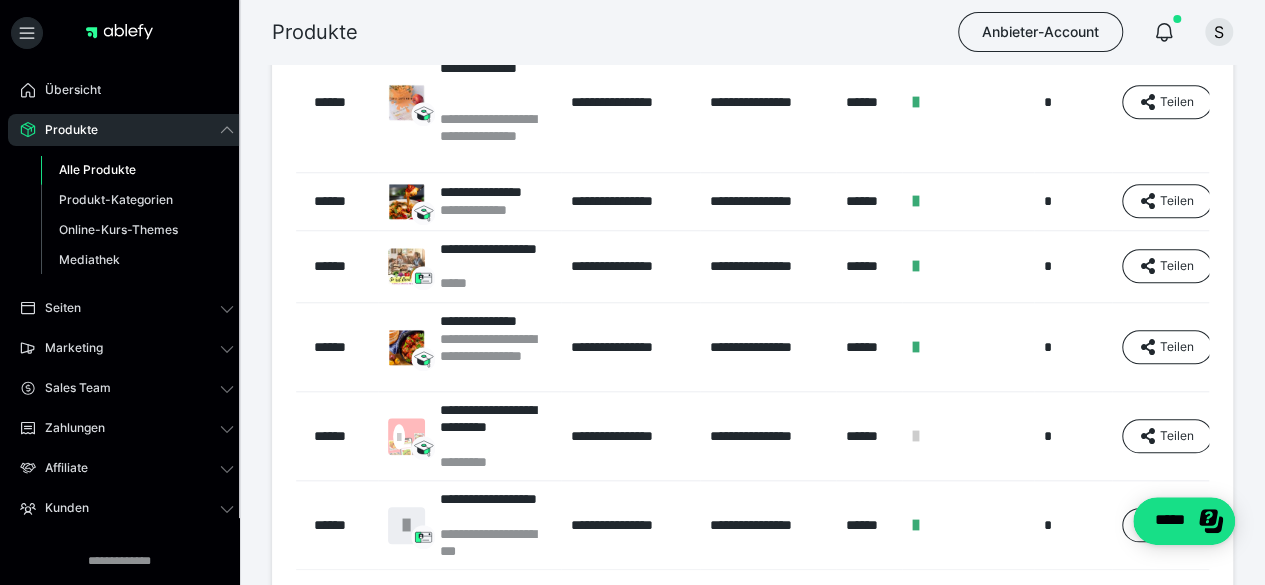 scroll, scrollTop: 776, scrollLeft: 0, axis: vertical 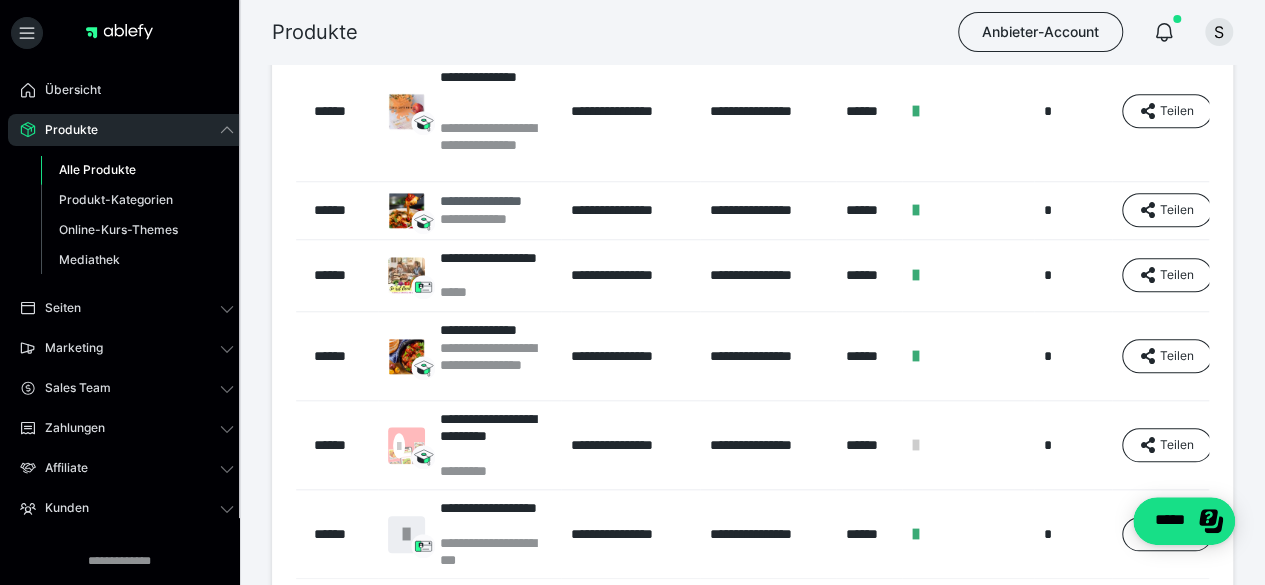 click on "**********" at bounding box center (494, 219) 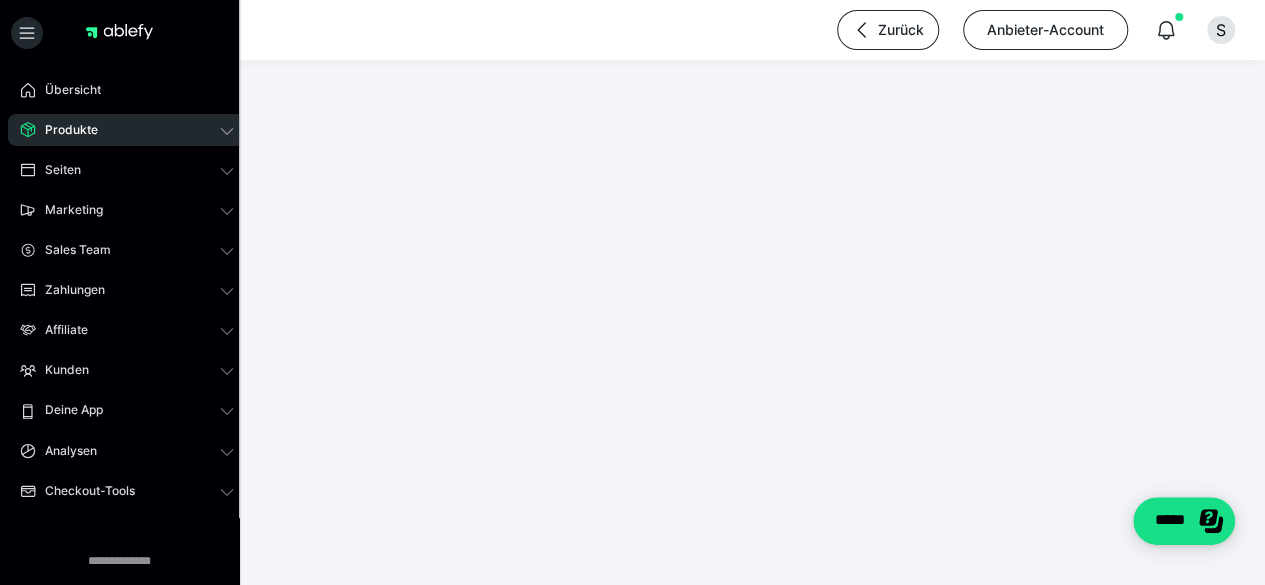 scroll, scrollTop: 0, scrollLeft: 0, axis: both 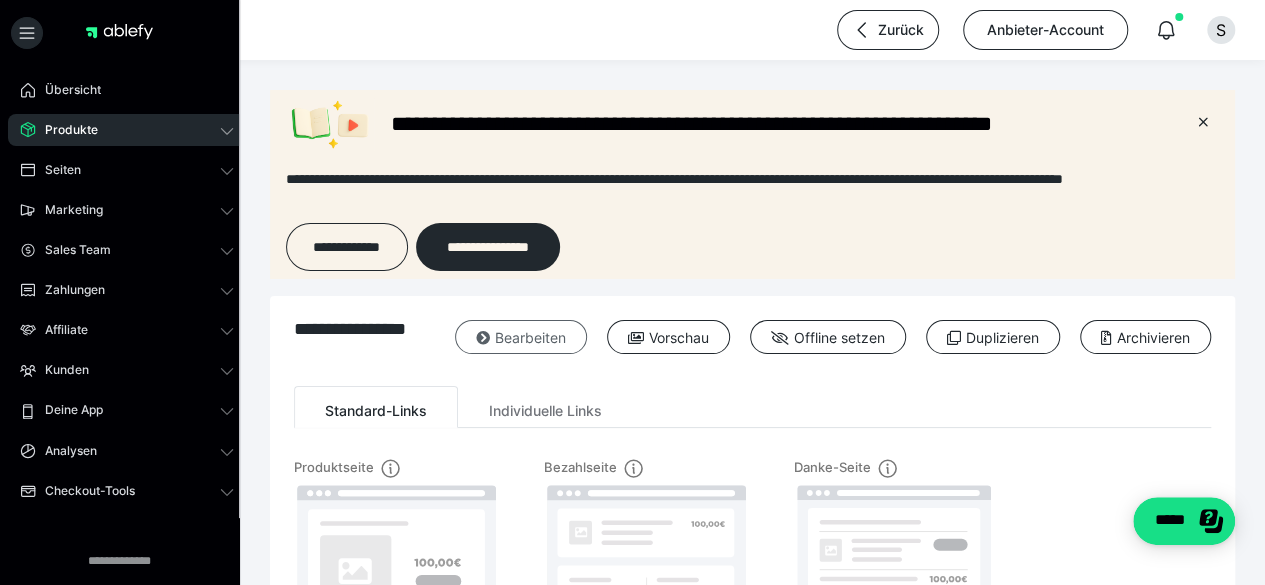 click on "Bearbeiten" at bounding box center (521, 337) 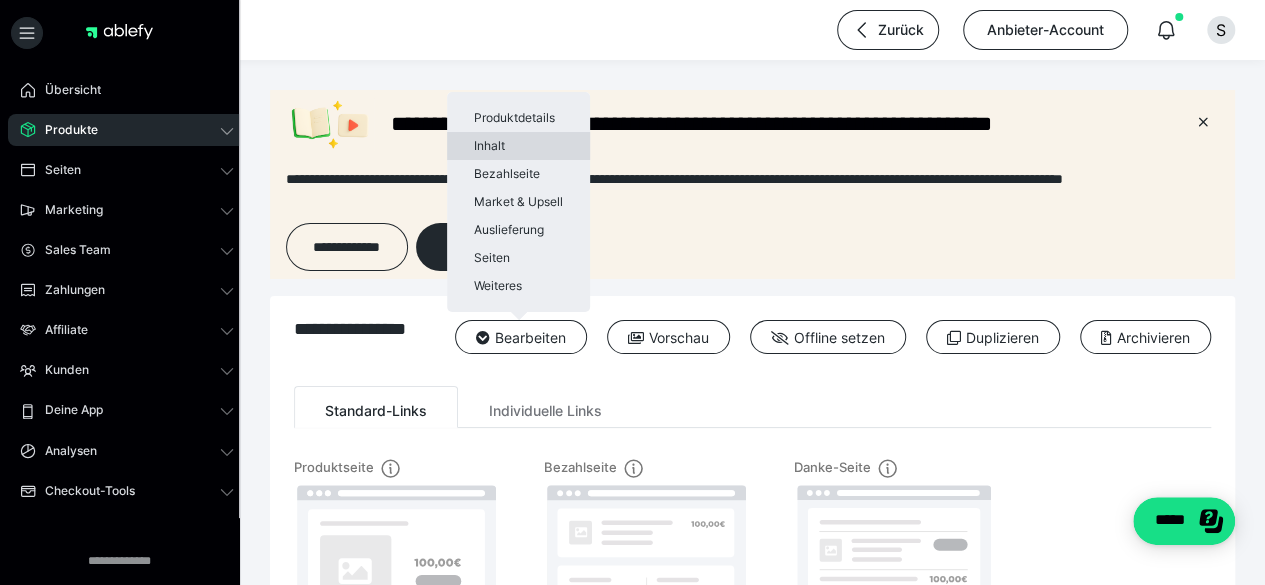 click on "Inhalt" at bounding box center [518, 146] 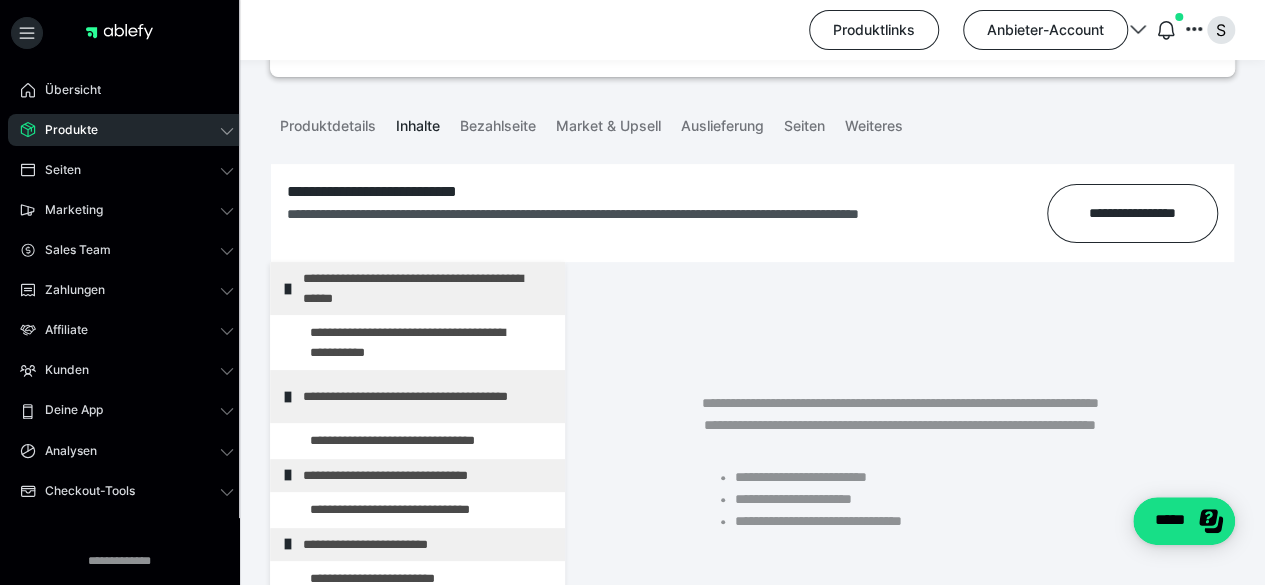scroll, scrollTop: 310, scrollLeft: 0, axis: vertical 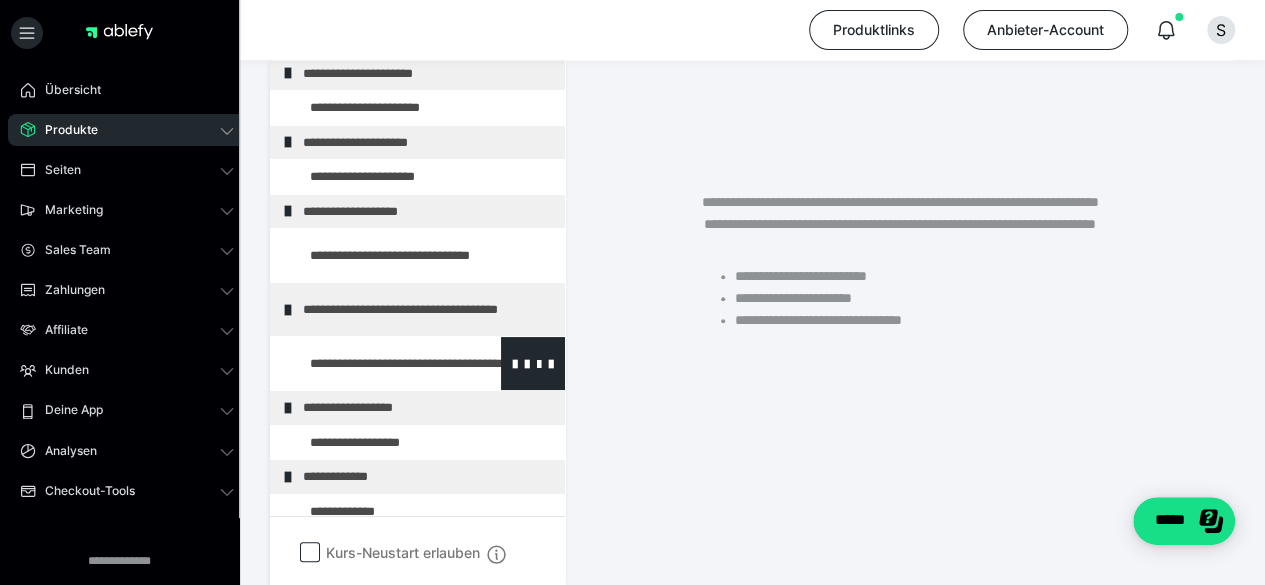 click at bounding box center [375, 363] 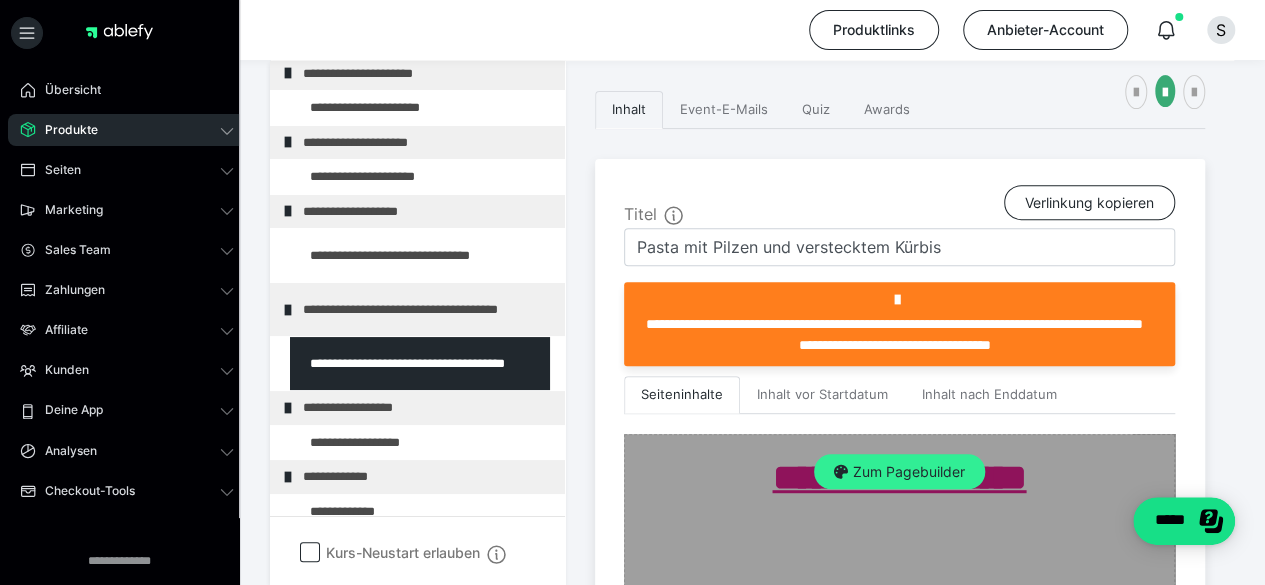 click on "Zum Pagebuilder" at bounding box center (899, 472) 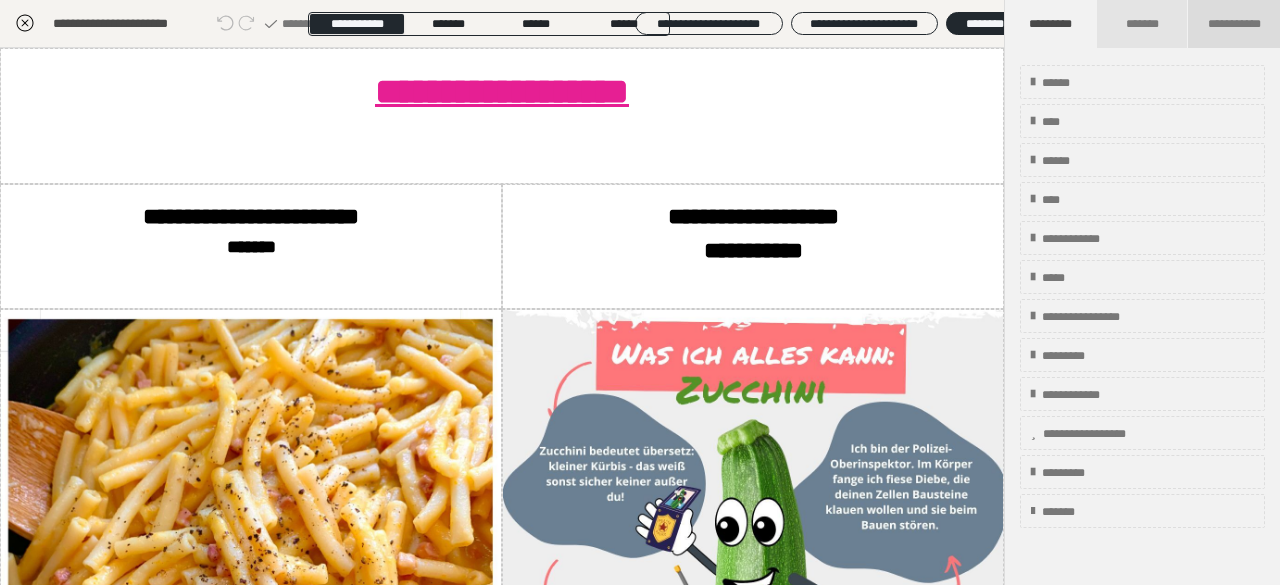 click on "**********" at bounding box center (1234, 24) 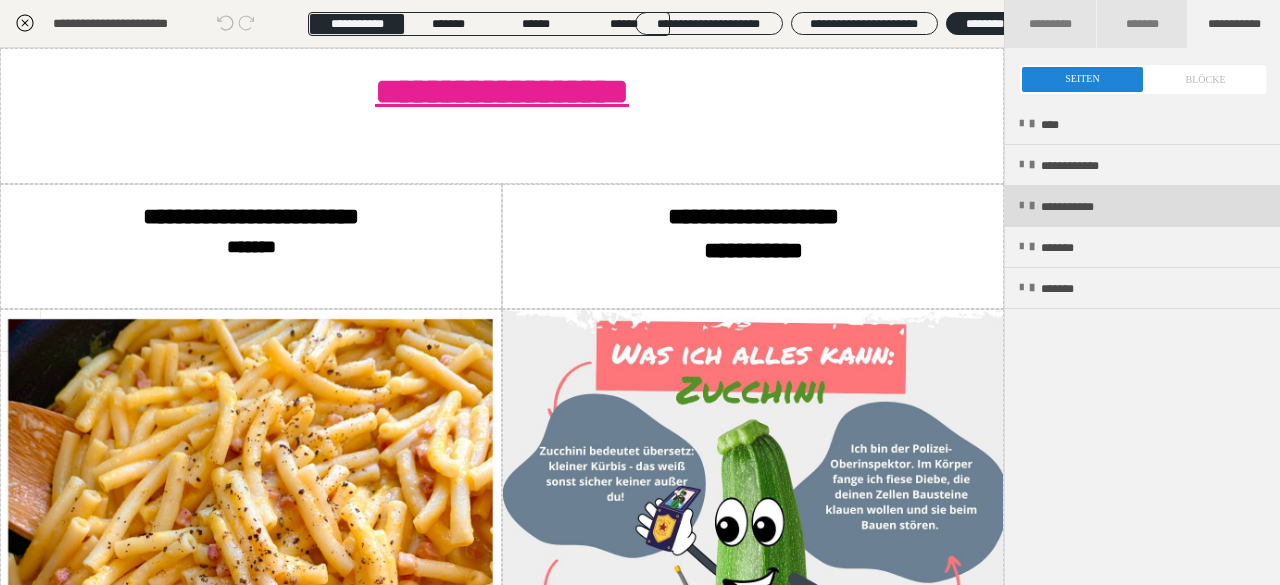 click on "**********" at bounding box center (1142, 206) 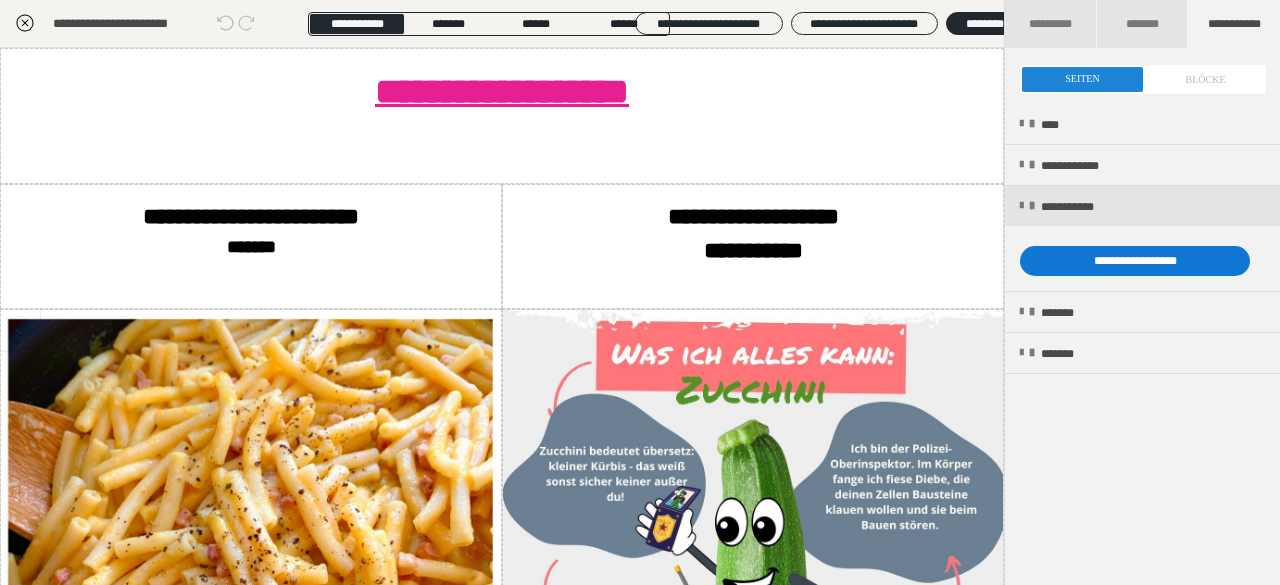 click on "**********" at bounding box center (1135, 261) 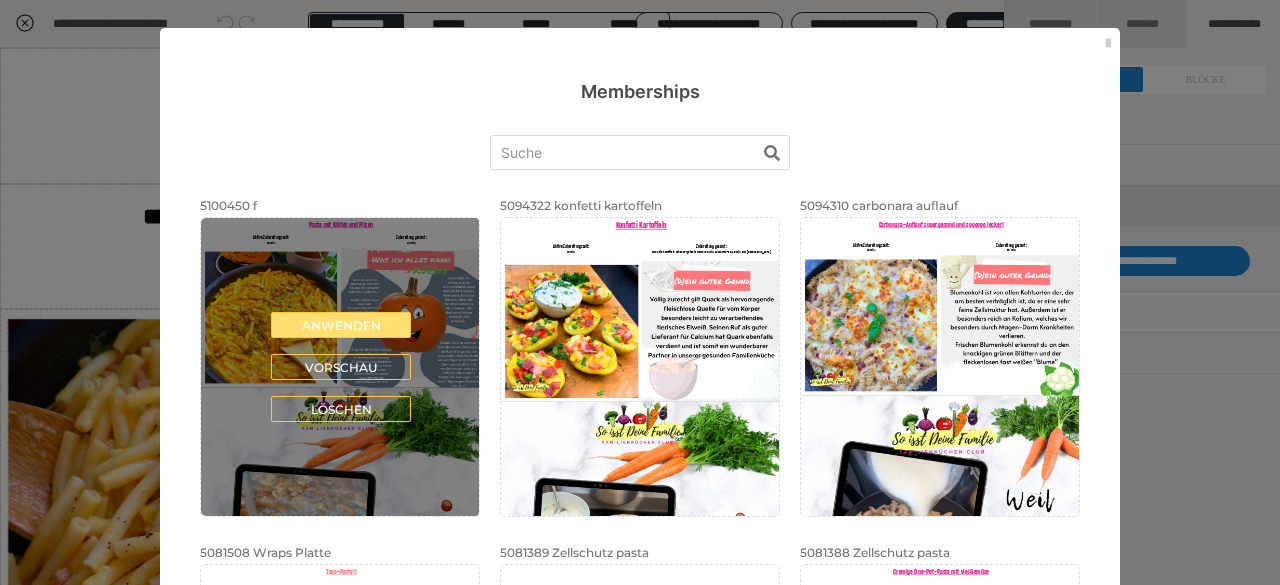 click on "Anwenden" at bounding box center (341, 325) 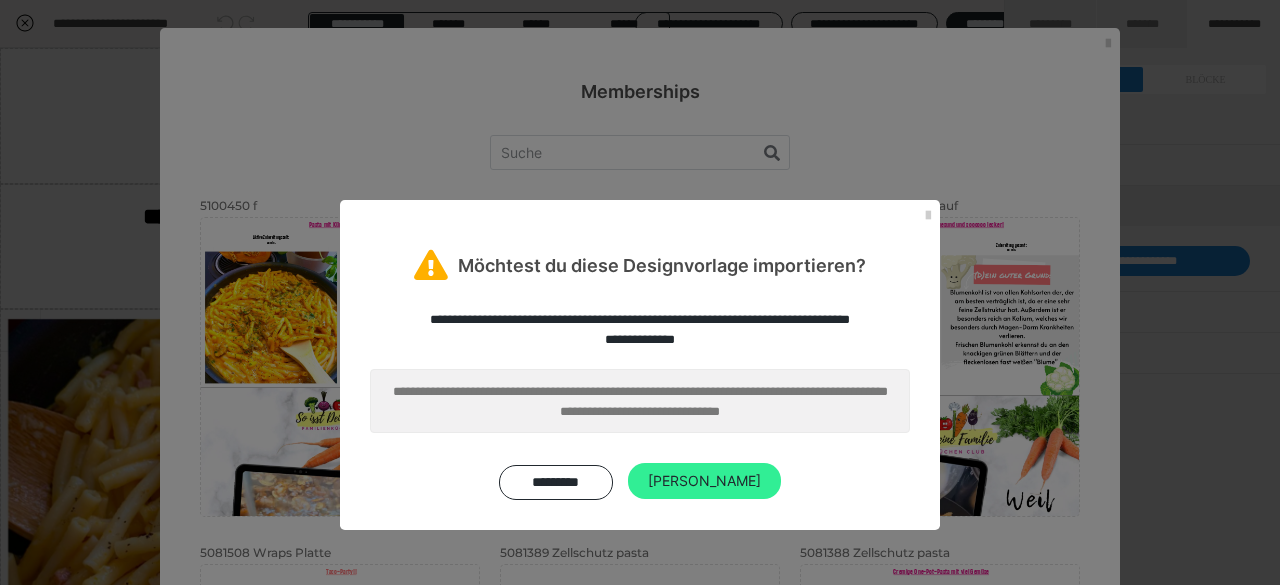 click on "[PERSON_NAME]" at bounding box center [704, 481] 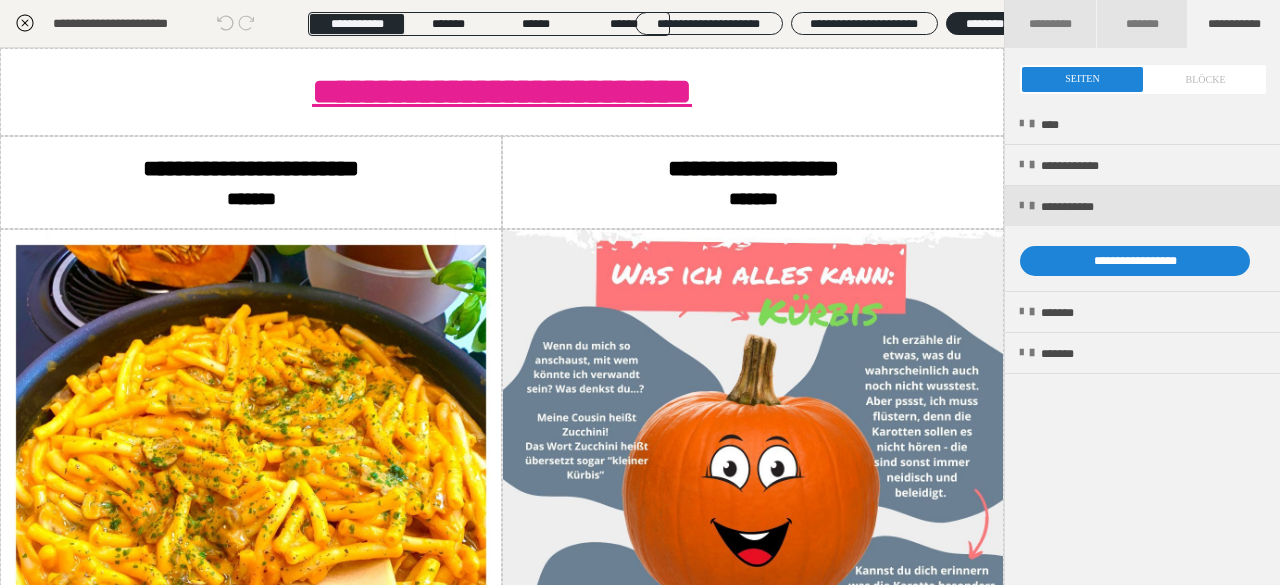 click 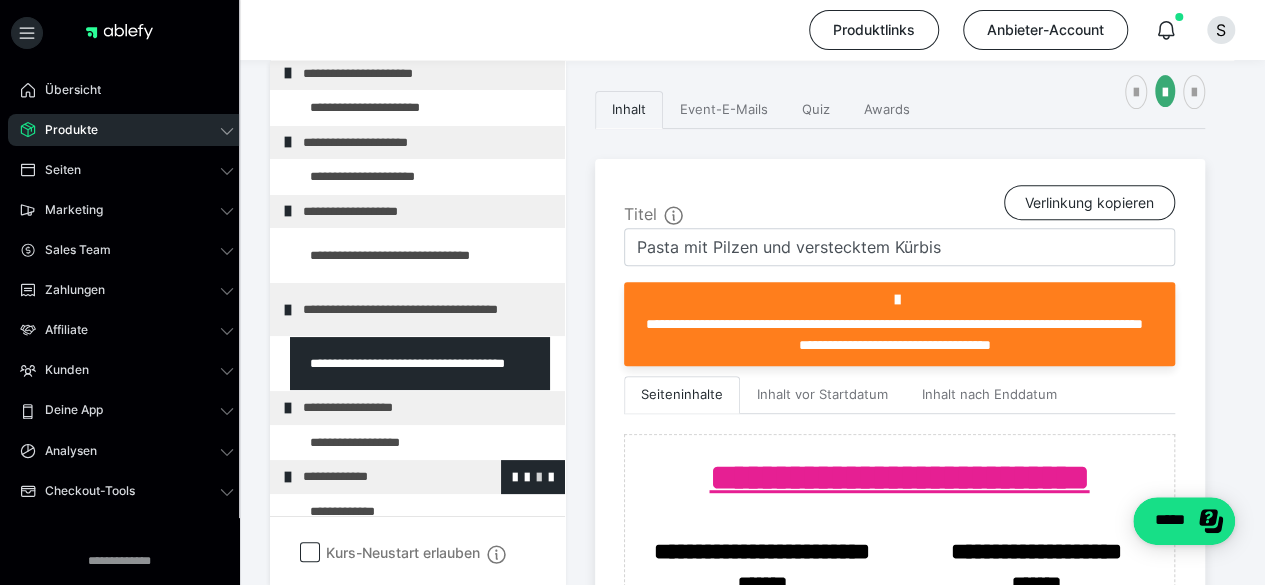 scroll, scrollTop: 822, scrollLeft: 0, axis: vertical 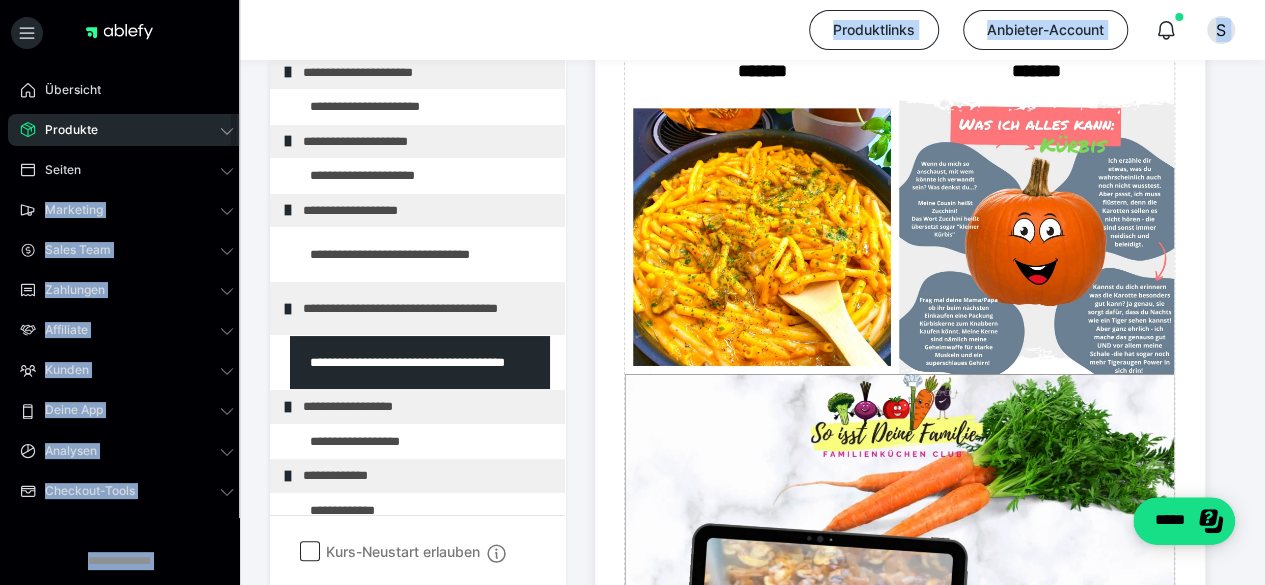 drag, startPoint x: 237, startPoint y: 181, endPoint x: 247, endPoint y: 431, distance: 250.19992 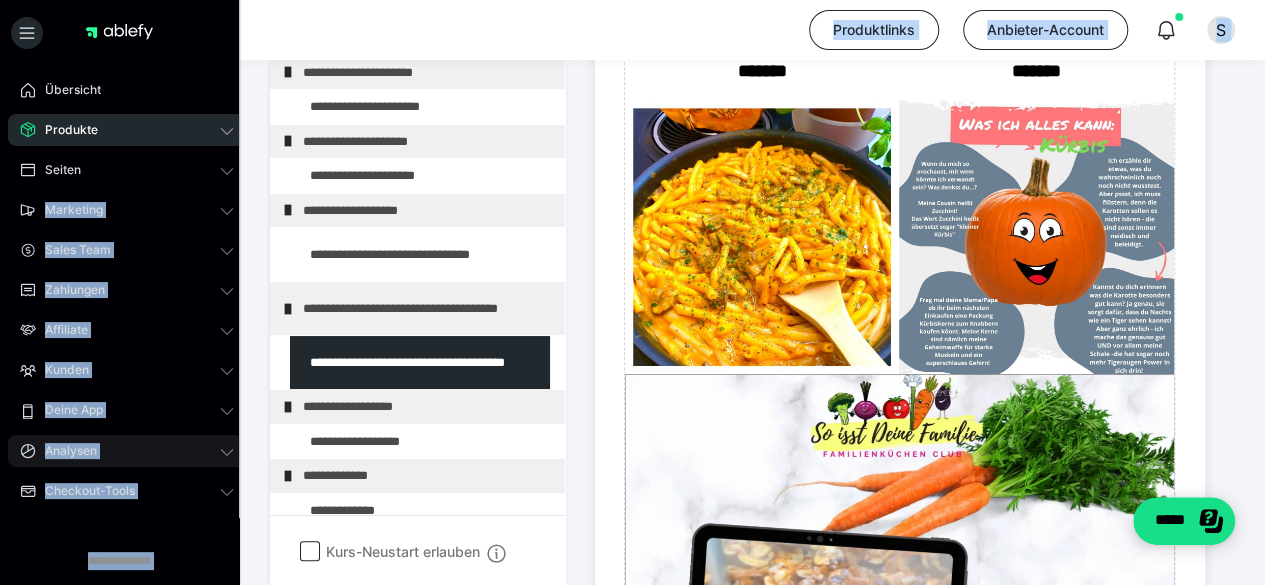 click on "Analysen" at bounding box center [64, 451] 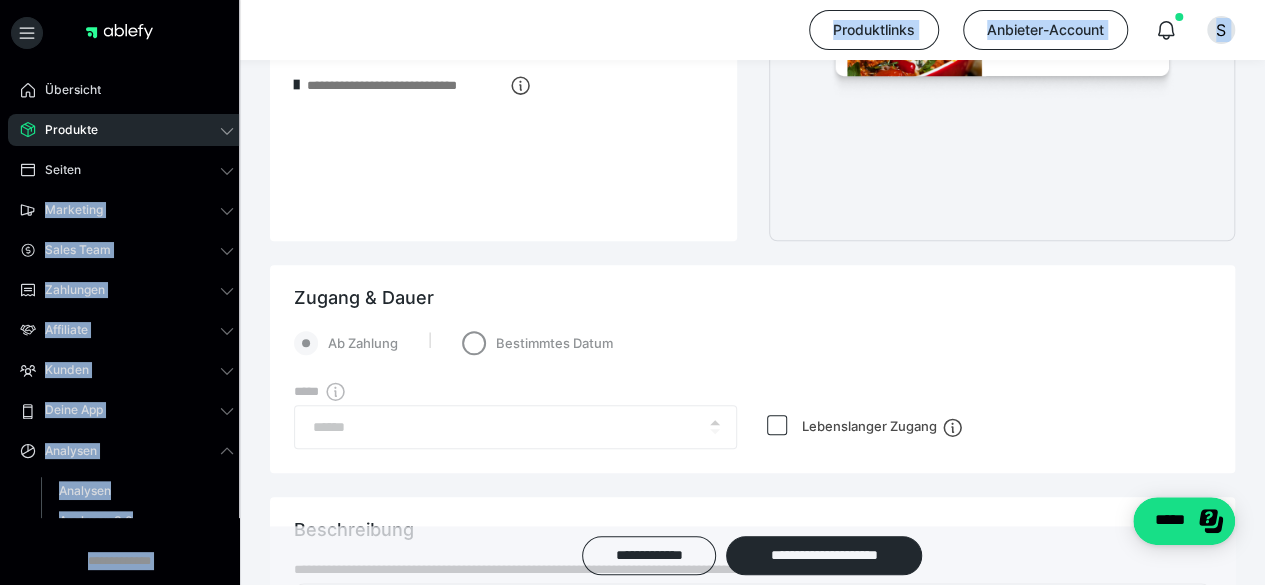 scroll, scrollTop: 0, scrollLeft: 0, axis: both 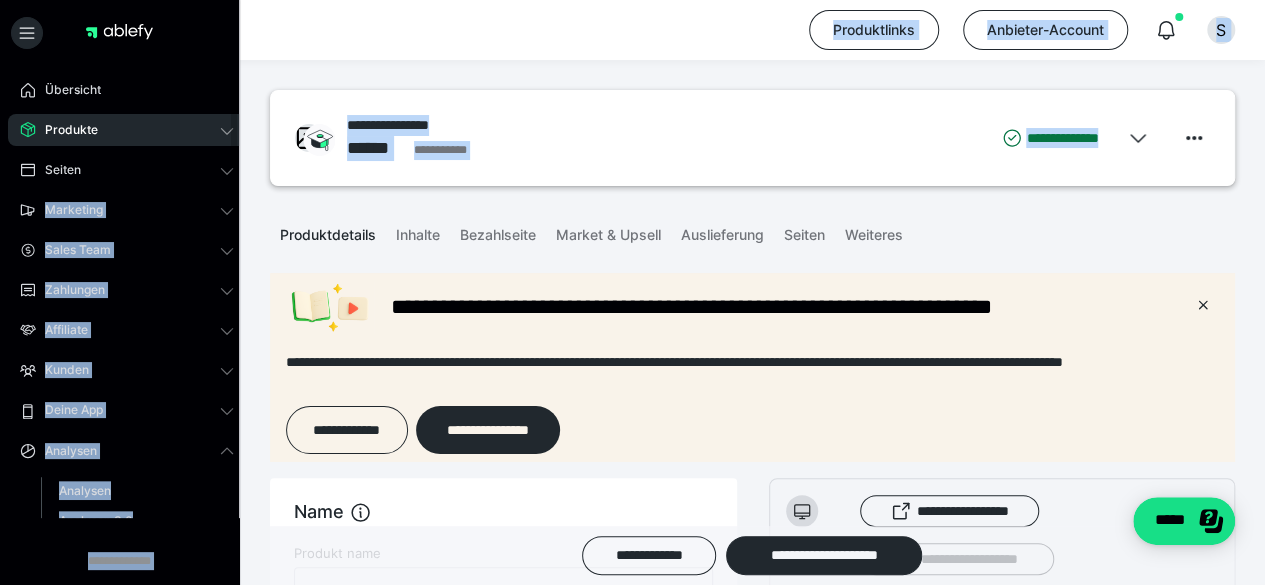 click on "Analysen Analysen Analysen 3.0" at bounding box center (127, 490) 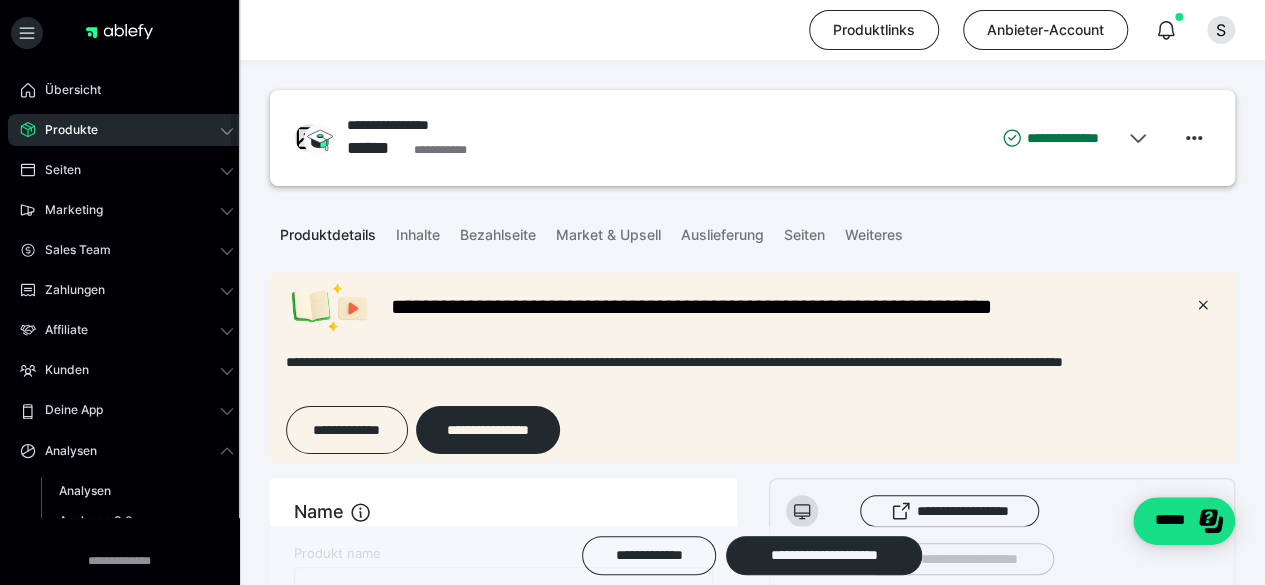 click on "Analysen Analysen Analysen 3.0" at bounding box center (127, 490) 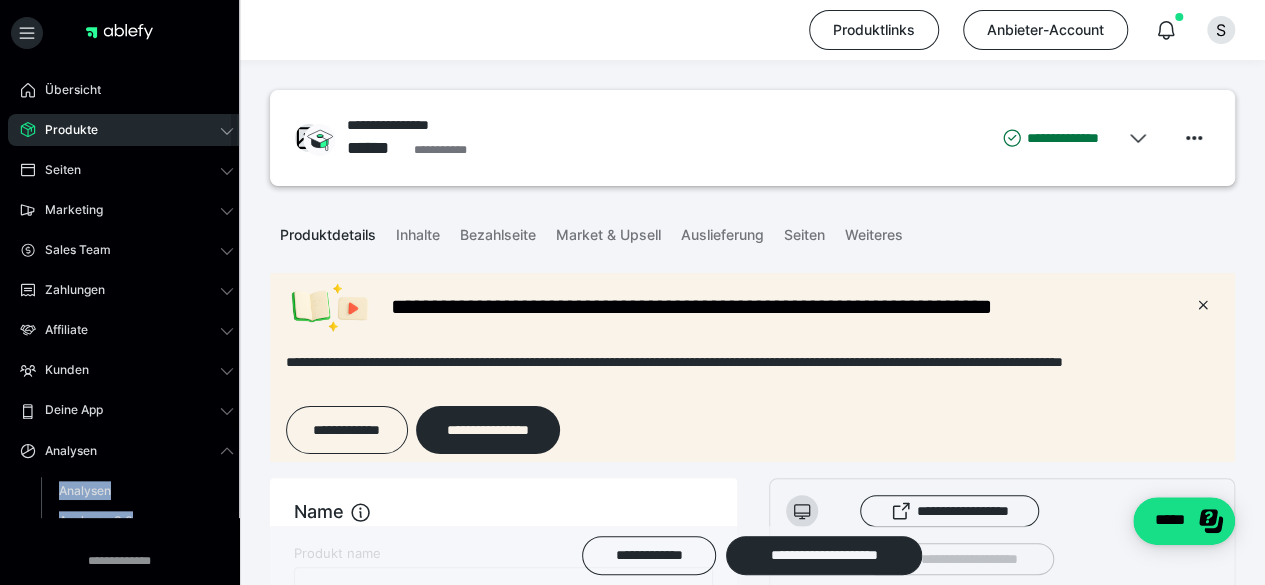 drag, startPoint x: 238, startPoint y: 475, endPoint x: 235, endPoint y: 197, distance: 278.01617 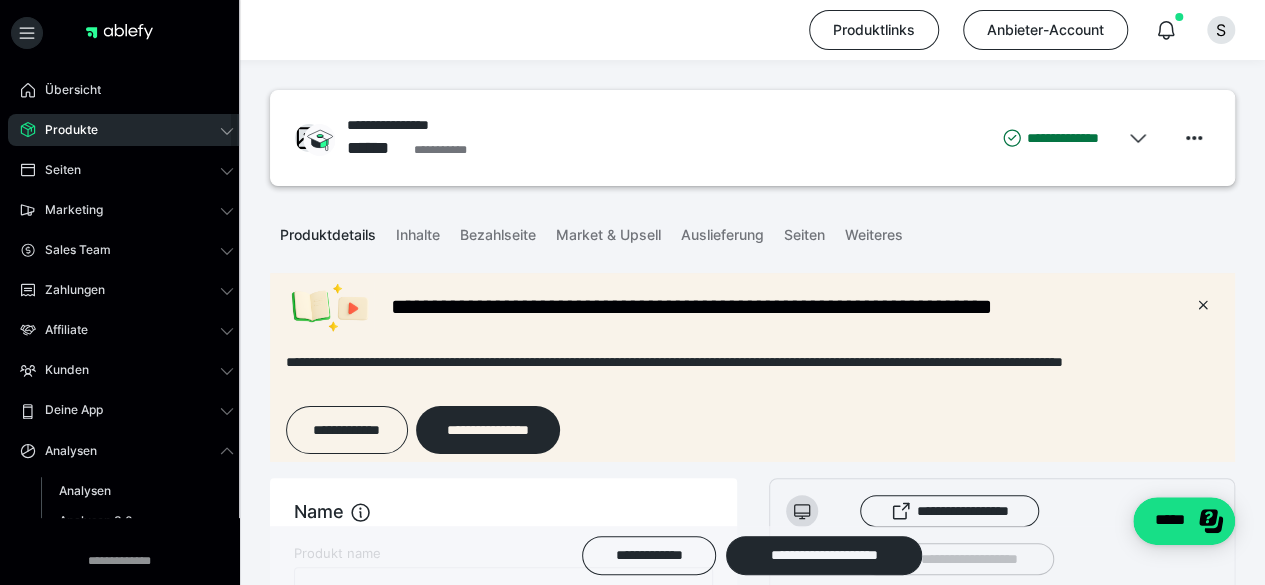 click at bounding box center (234, 253) 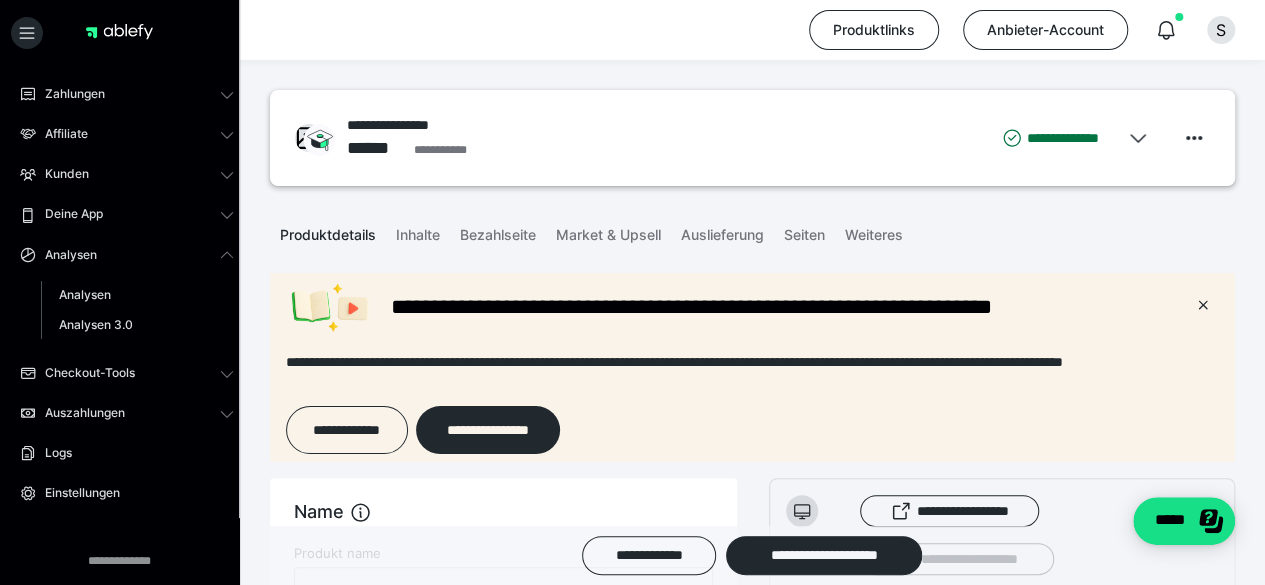 scroll, scrollTop: 232, scrollLeft: 0, axis: vertical 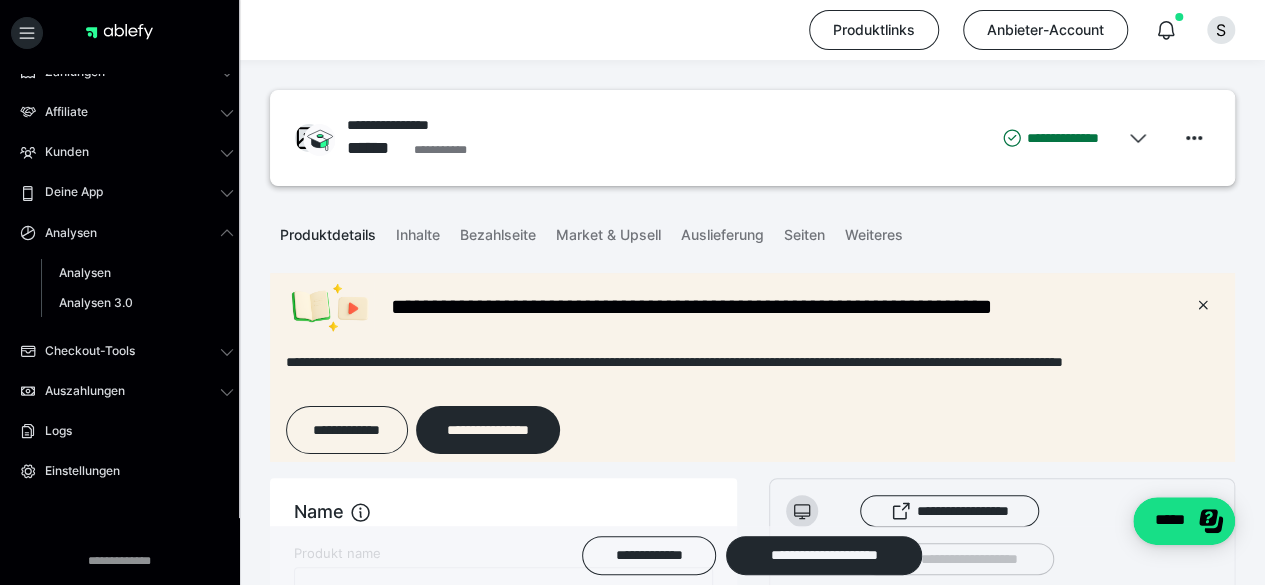 drag, startPoint x: 235, startPoint y: 197, endPoint x: 235, endPoint y: 365, distance: 168 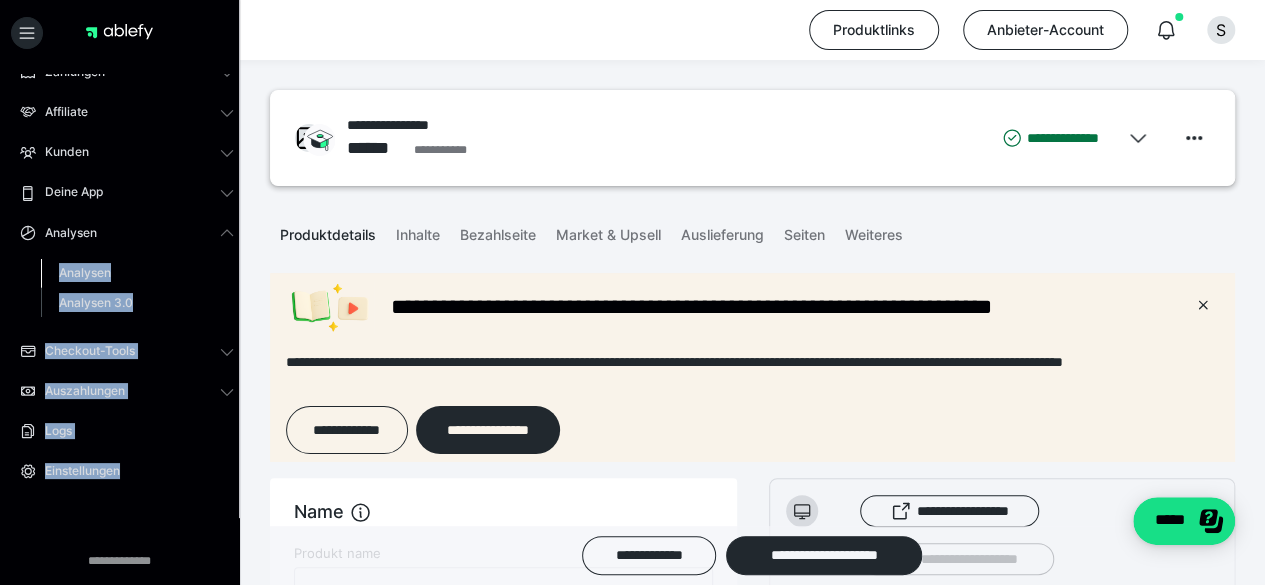click on "Analysen" at bounding box center [85, 272] 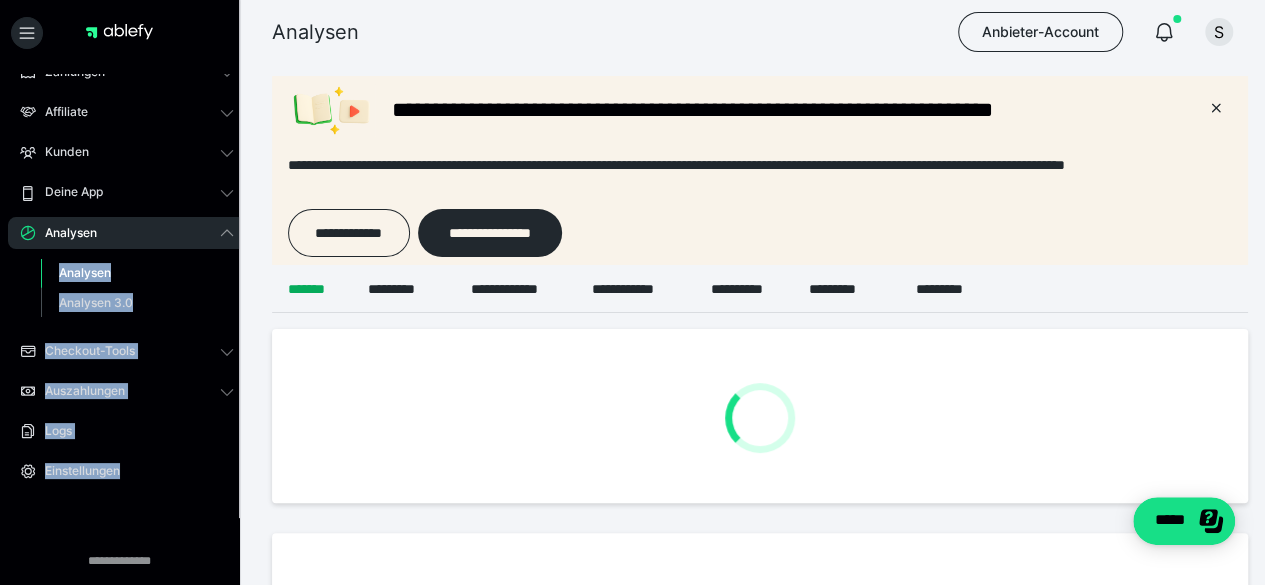 scroll, scrollTop: 0, scrollLeft: 0, axis: both 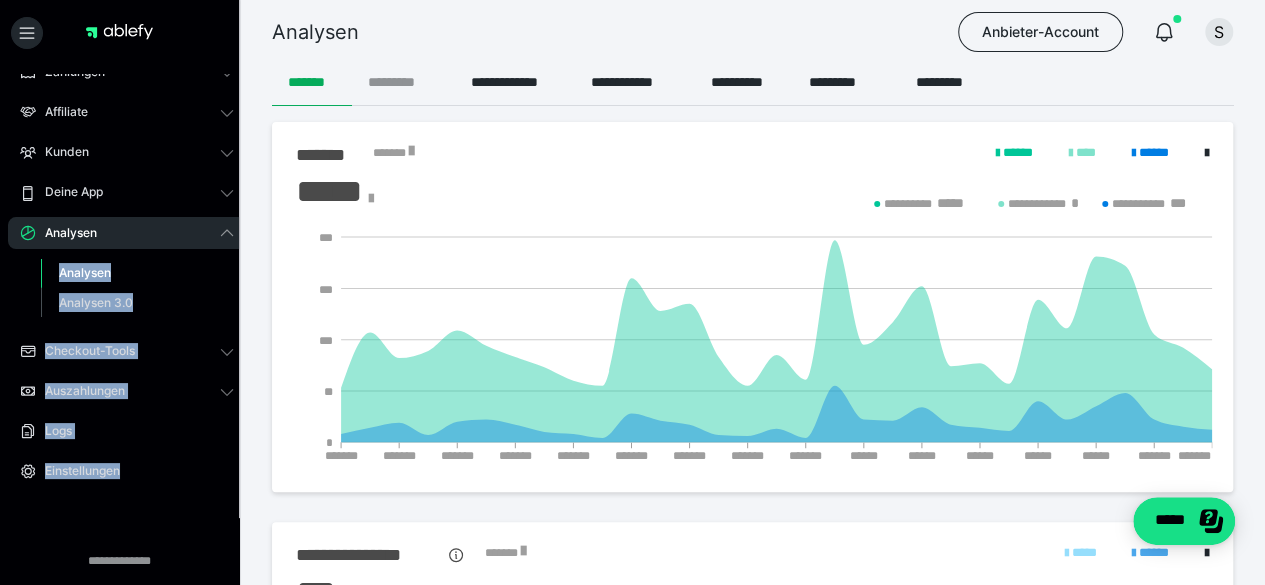 click on "*********" at bounding box center (403, 82) 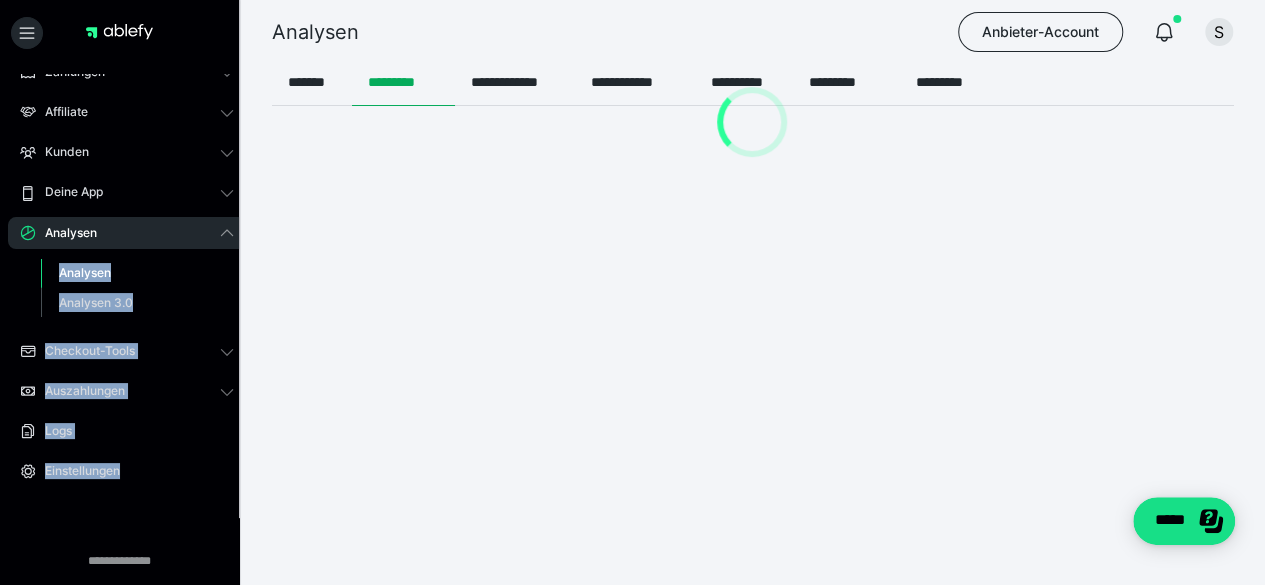 scroll, scrollTop: 0, scrollLeft: 0, axis: both 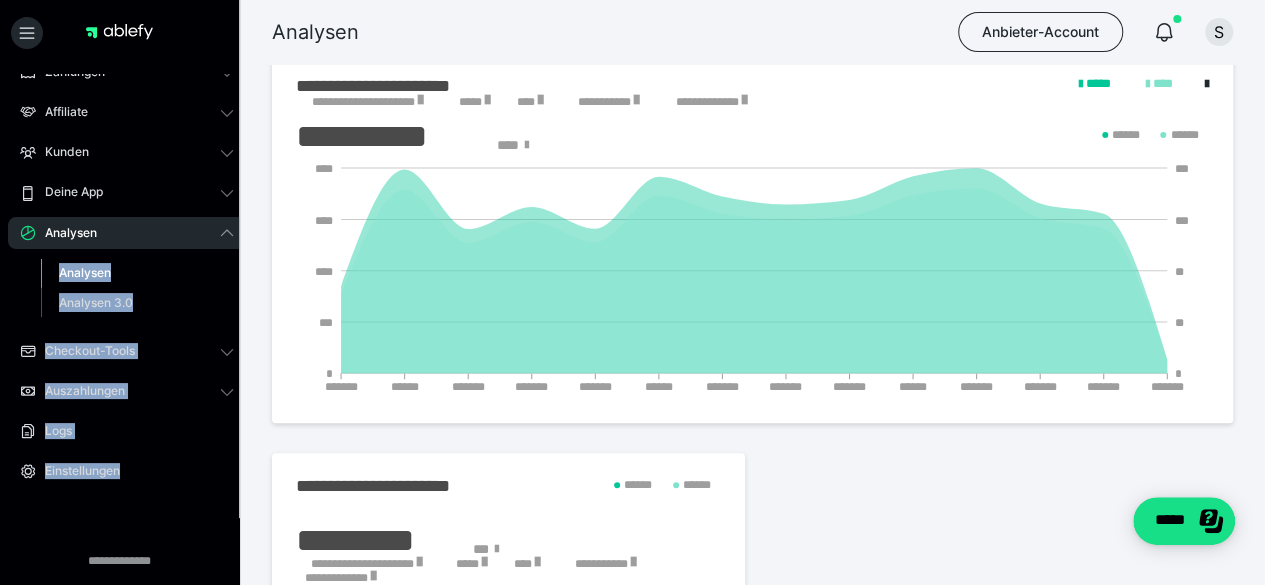 type 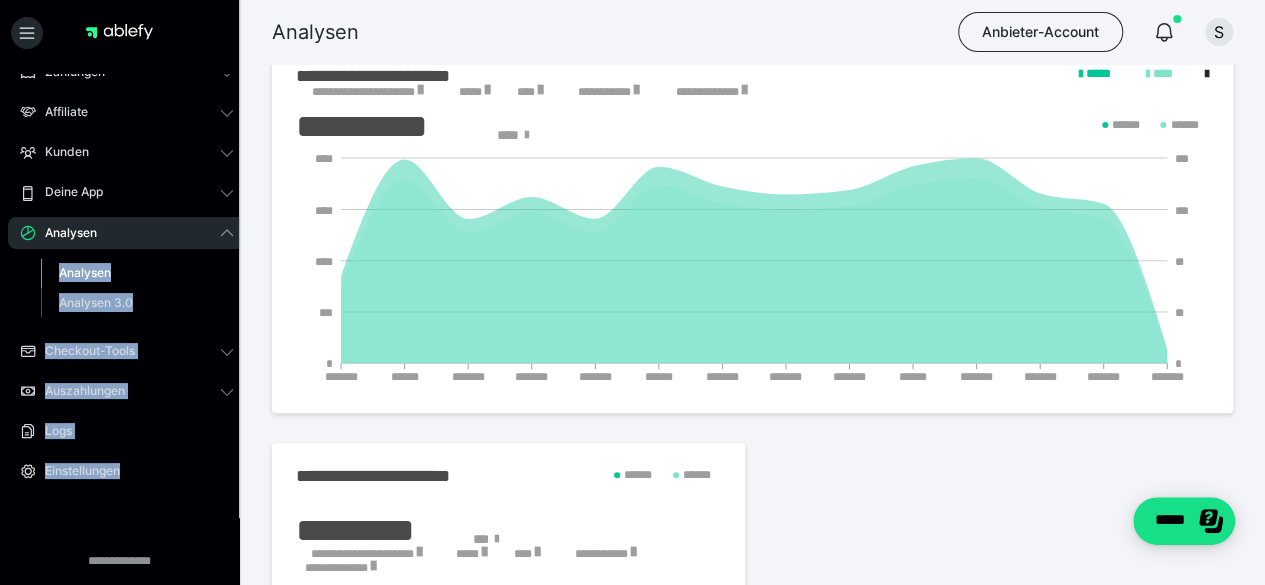 scroll, scrollTop: 294, scrollLeft: 0, axis: vertical 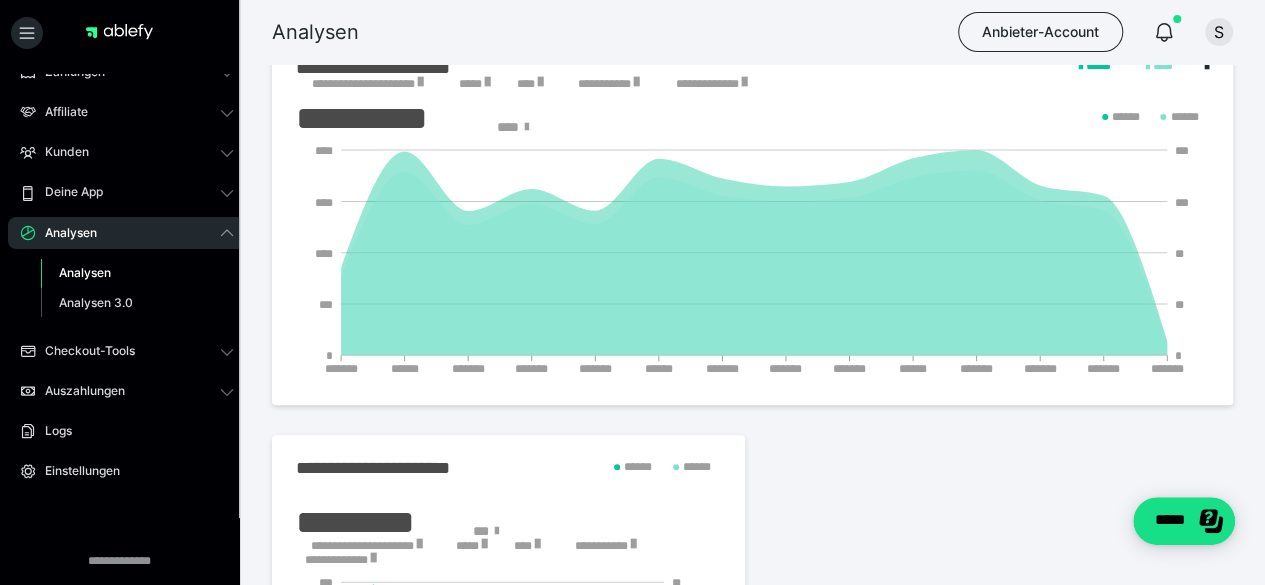 click at bounding box center [420, 82] 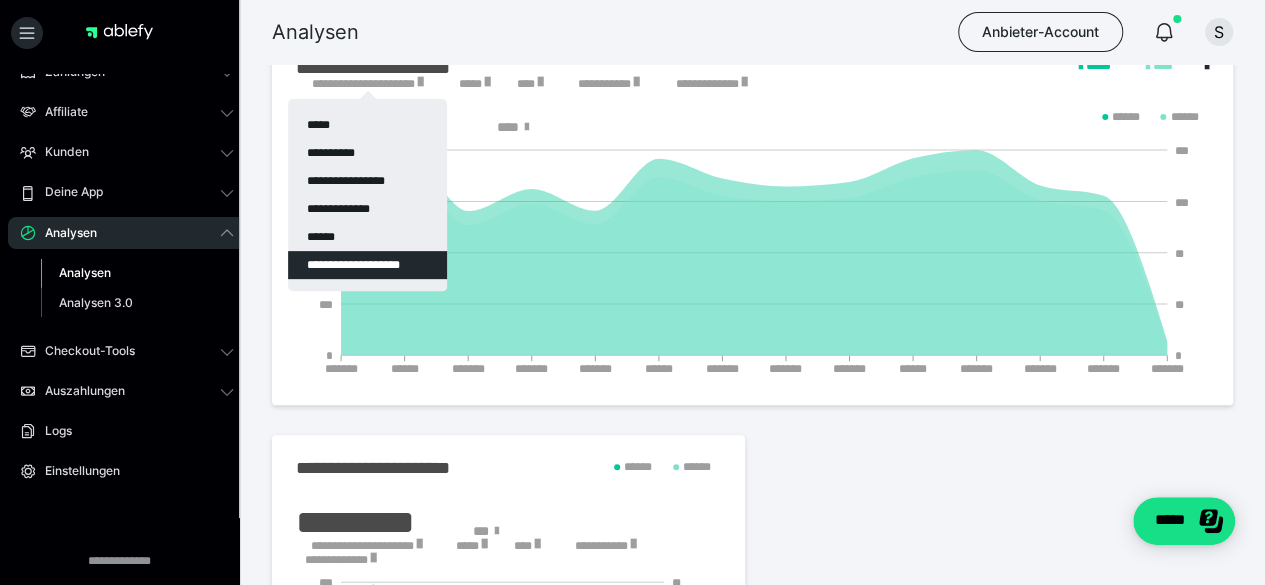 click on "**********" at bounding box center (367, 265) 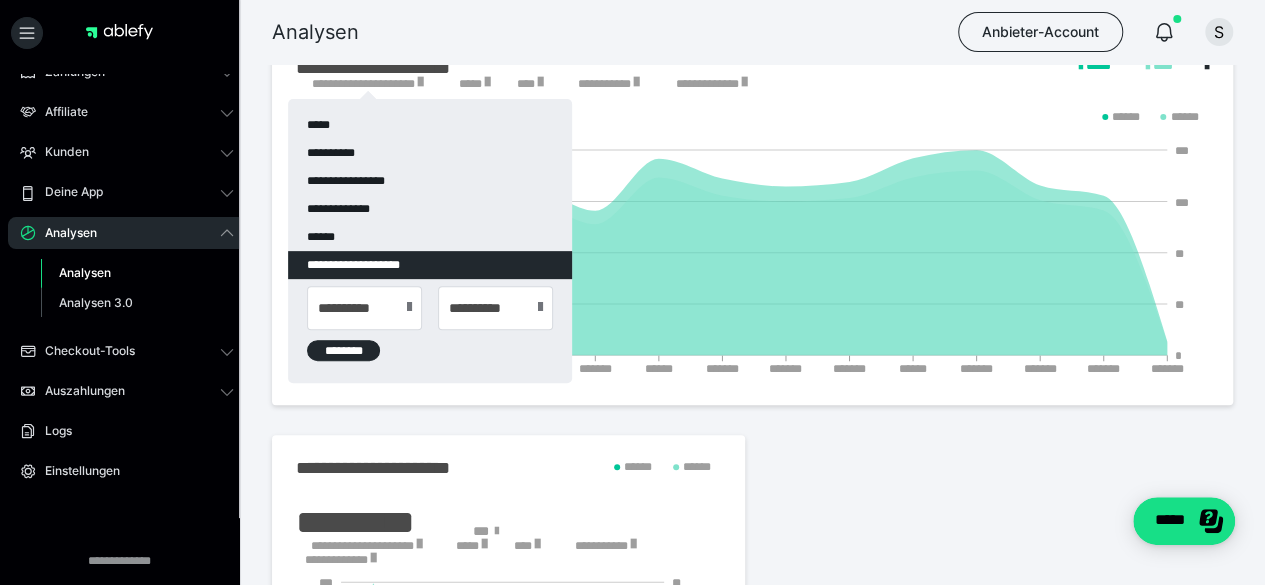 click at bounding box center (409, 307) 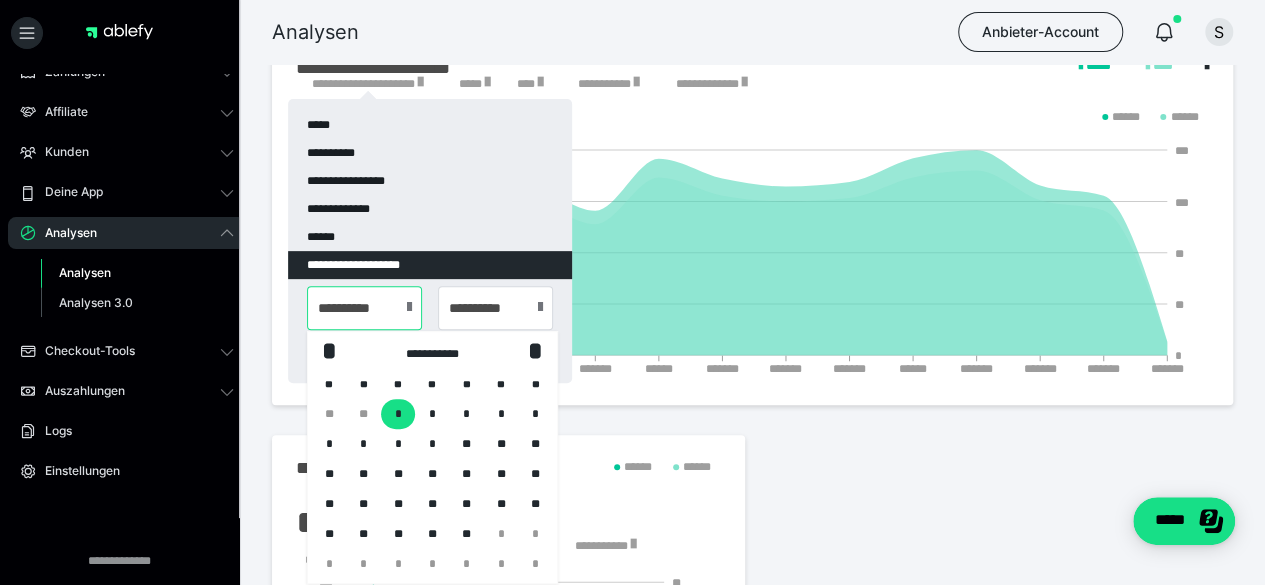 click on "**********" at bounding box center (364, 308) 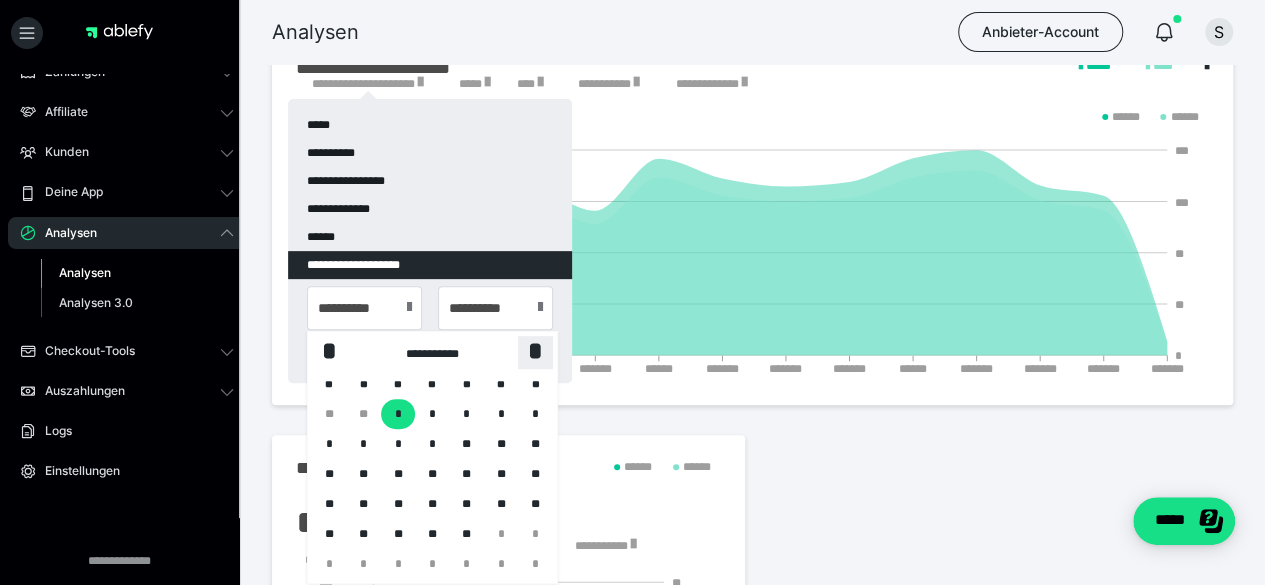 click on "*" at bounding box center [535, 351] 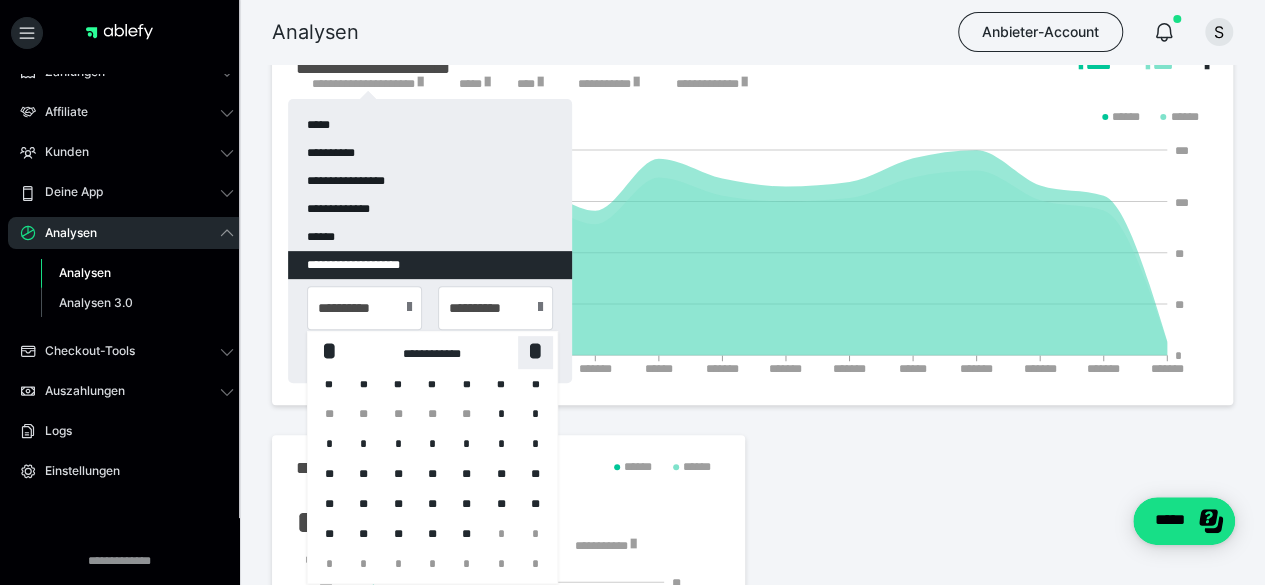 click on "*" at bounding box center [535, 351] 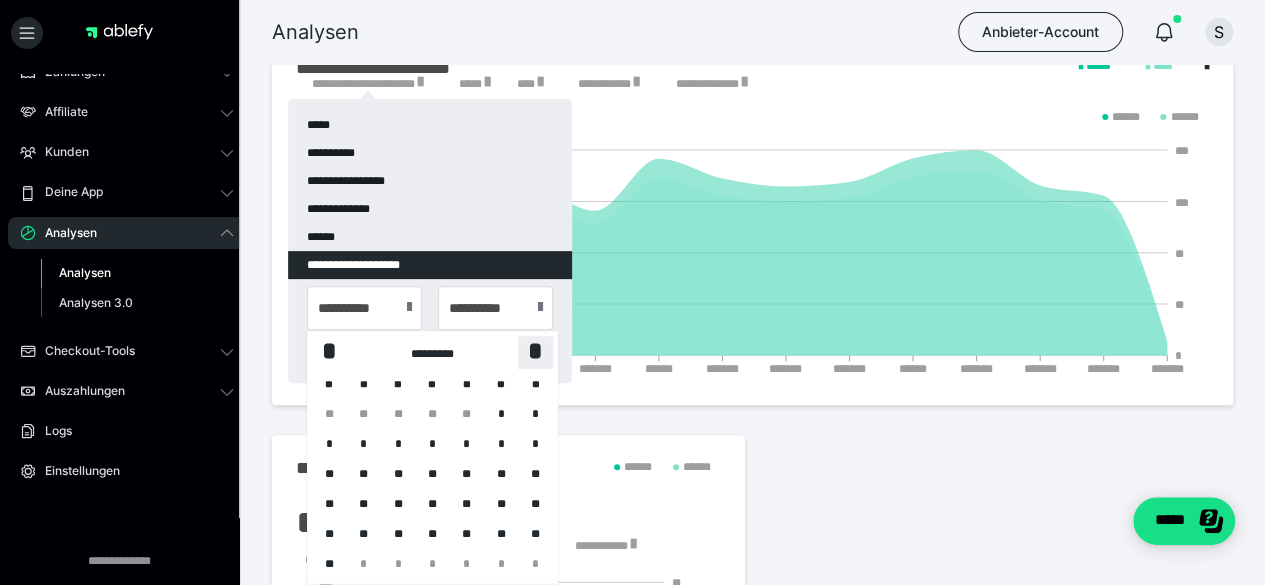 click on "*" at bounding box center (535, 351) 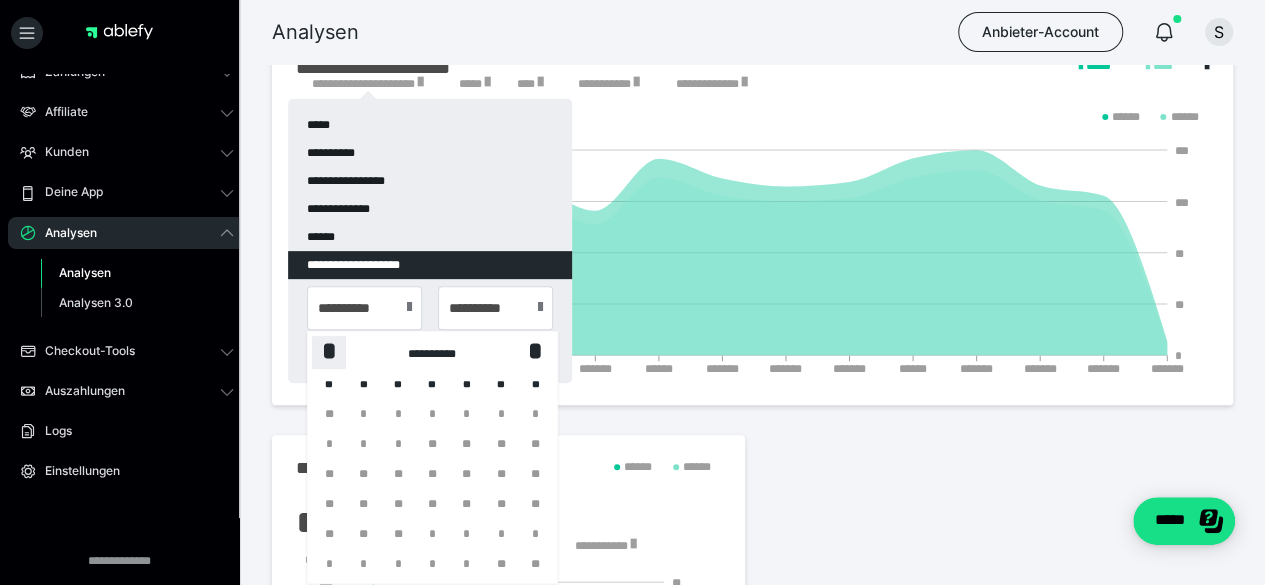 click on "*" at bounding box center [329, 351] 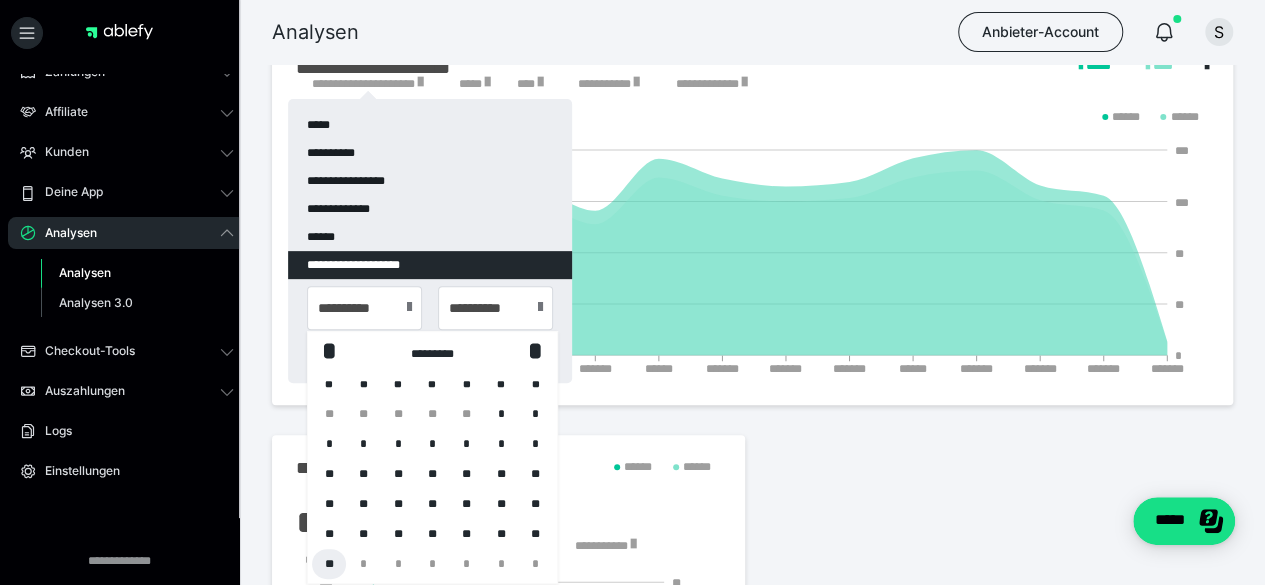 click on "**" at bounding box center [329, 564] 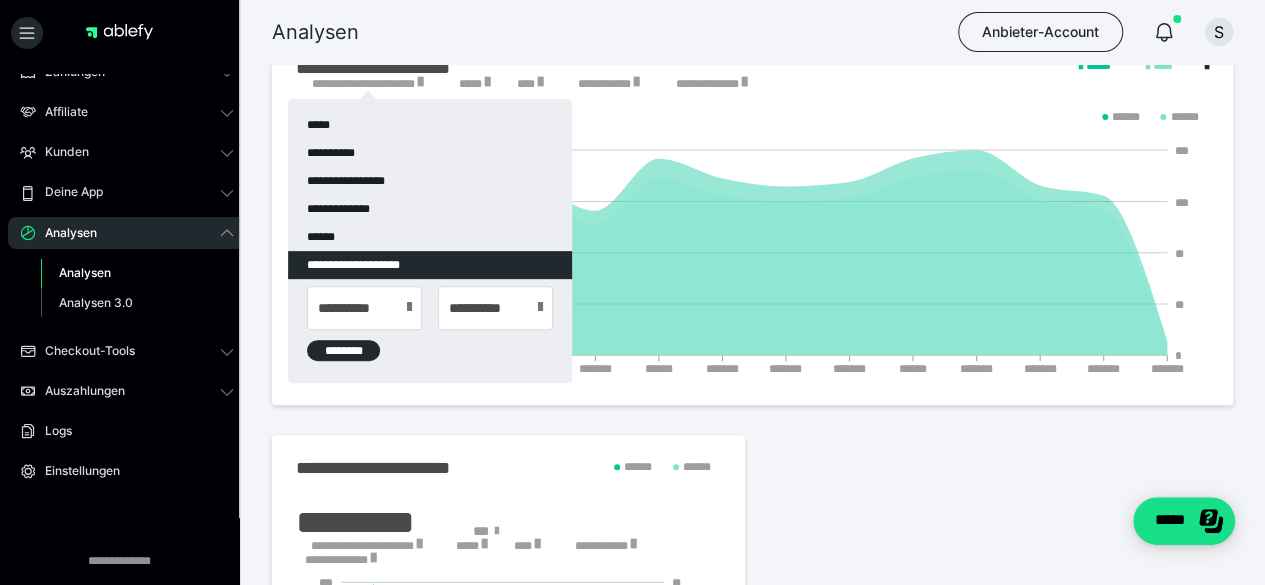 click at bounding box center [409, 307] 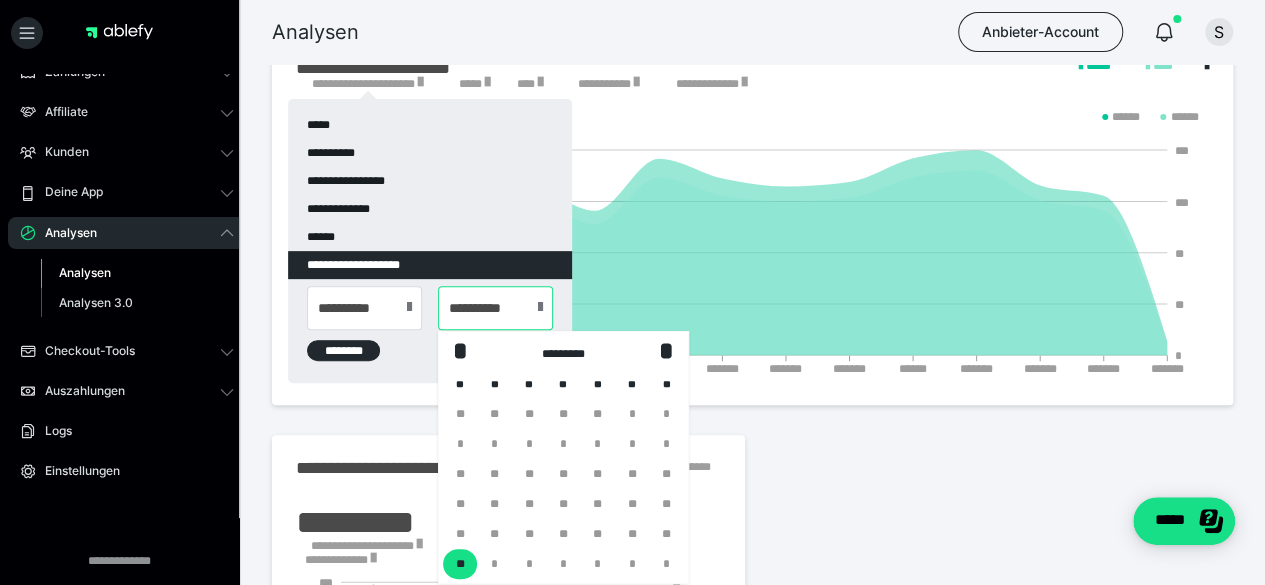 click on "**********" at bounding box center (495, 308) 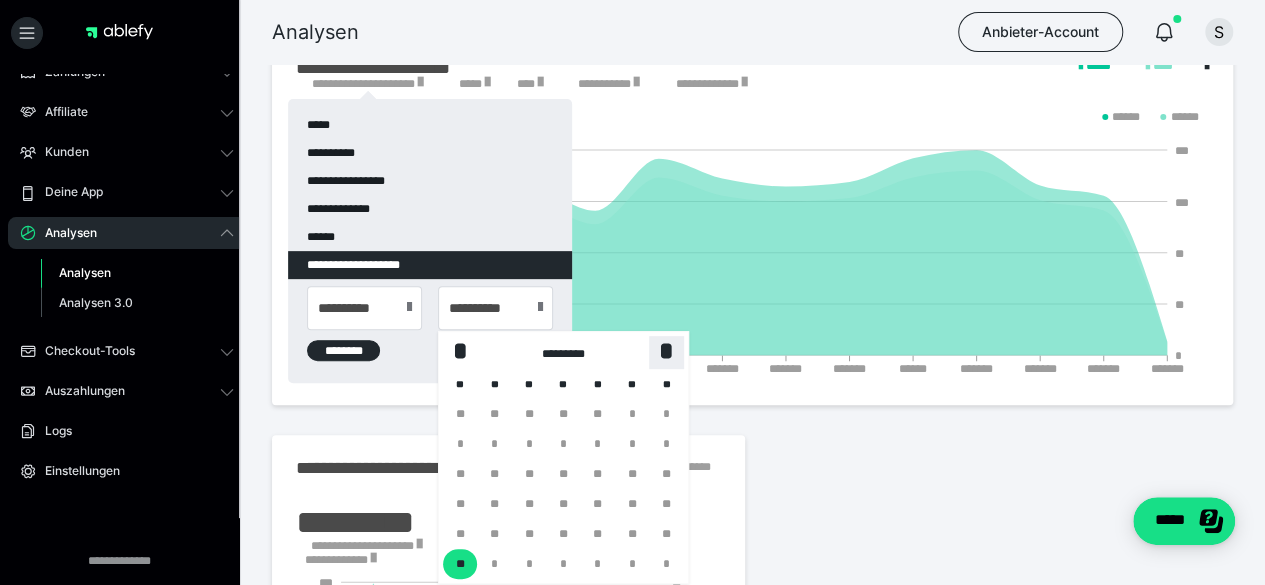 click on "*" at bounding box center (666, 351) 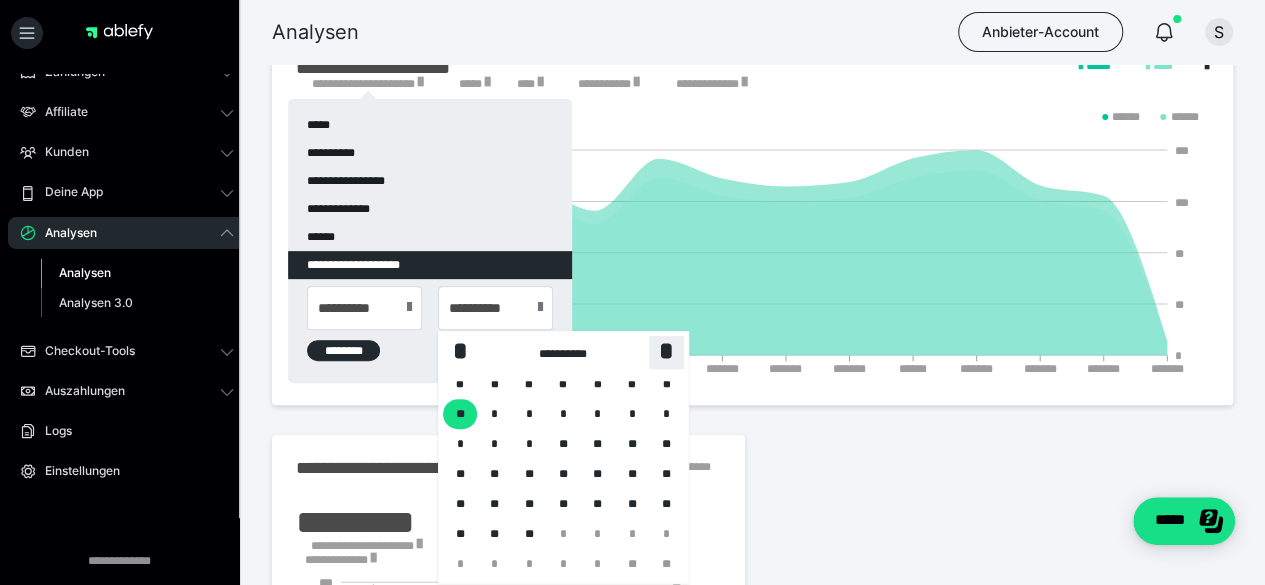 click on "*" at bounding box center [666, 351] 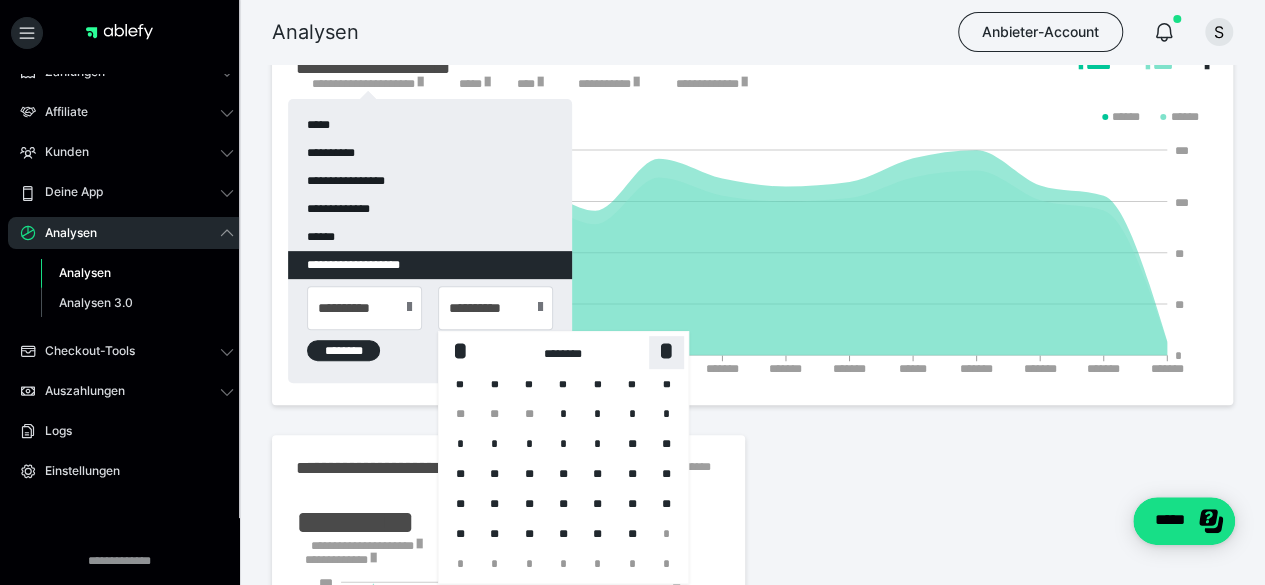 click on "*" at bounding box center (666, 351) 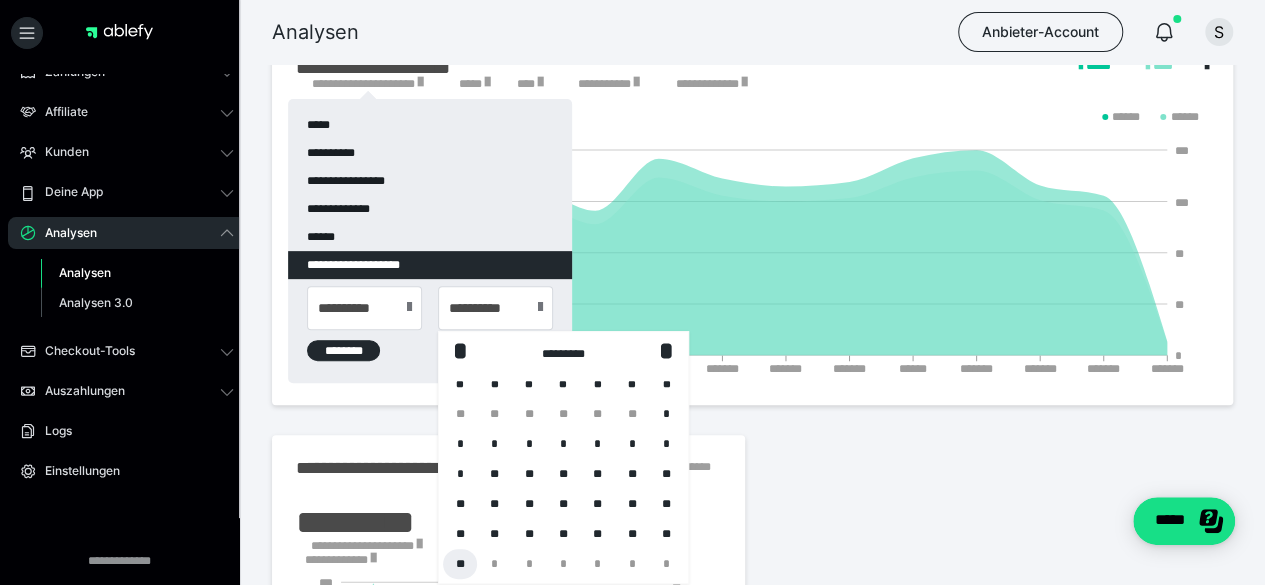 click on "**" at bounding box center [460, 564] 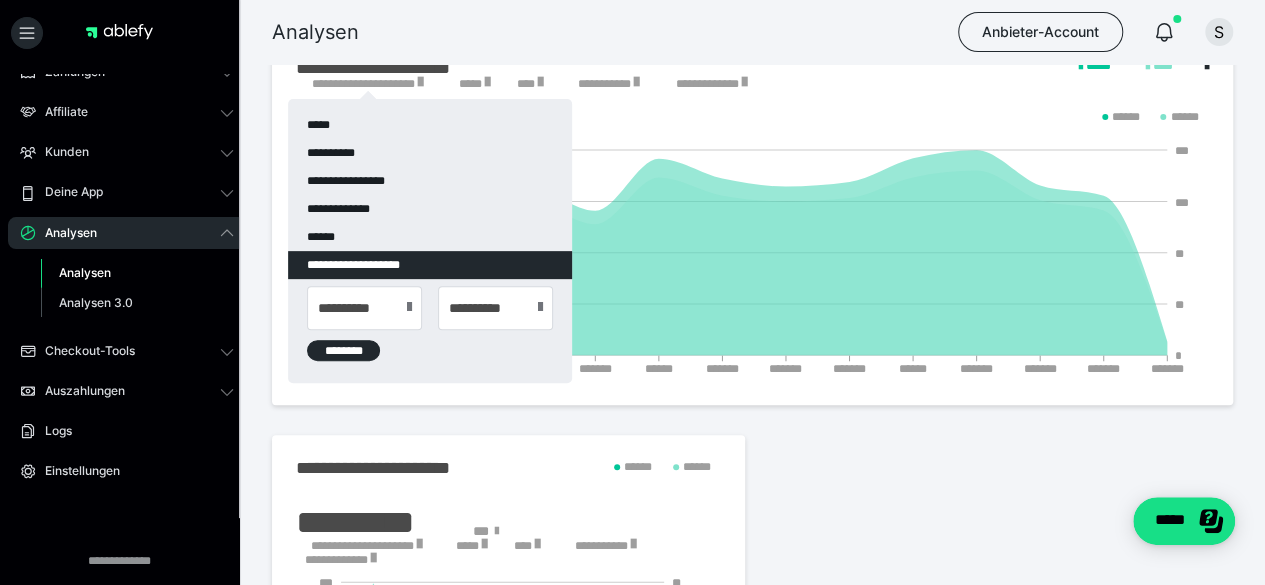click at bounding box center [409, 307] 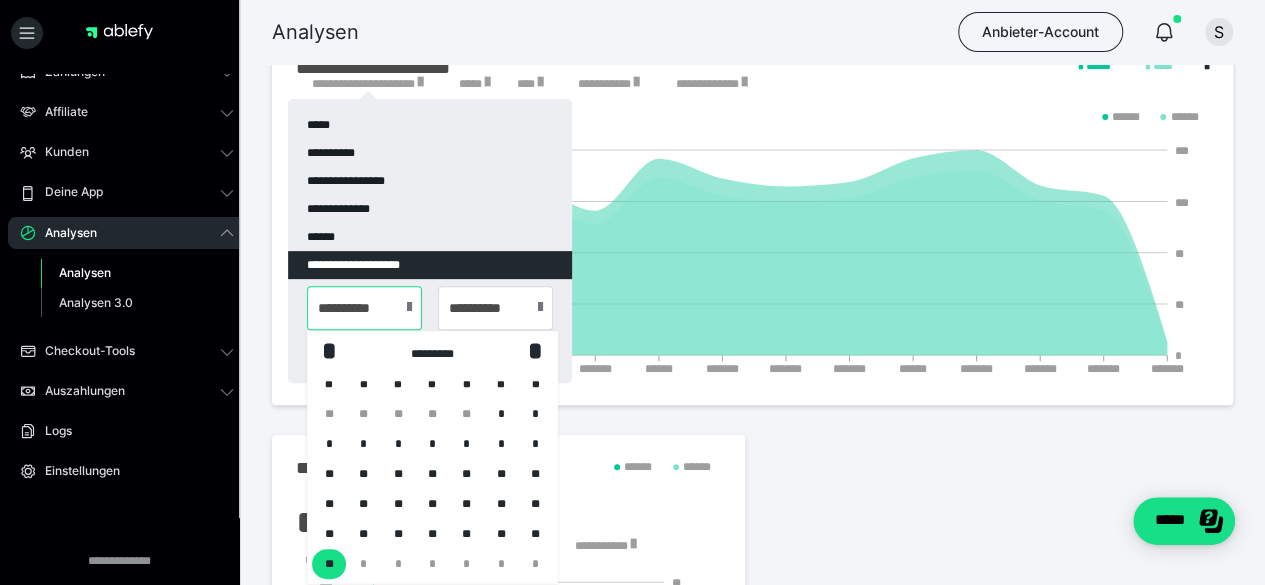 click on "**********" at bounding box center (364, 308) 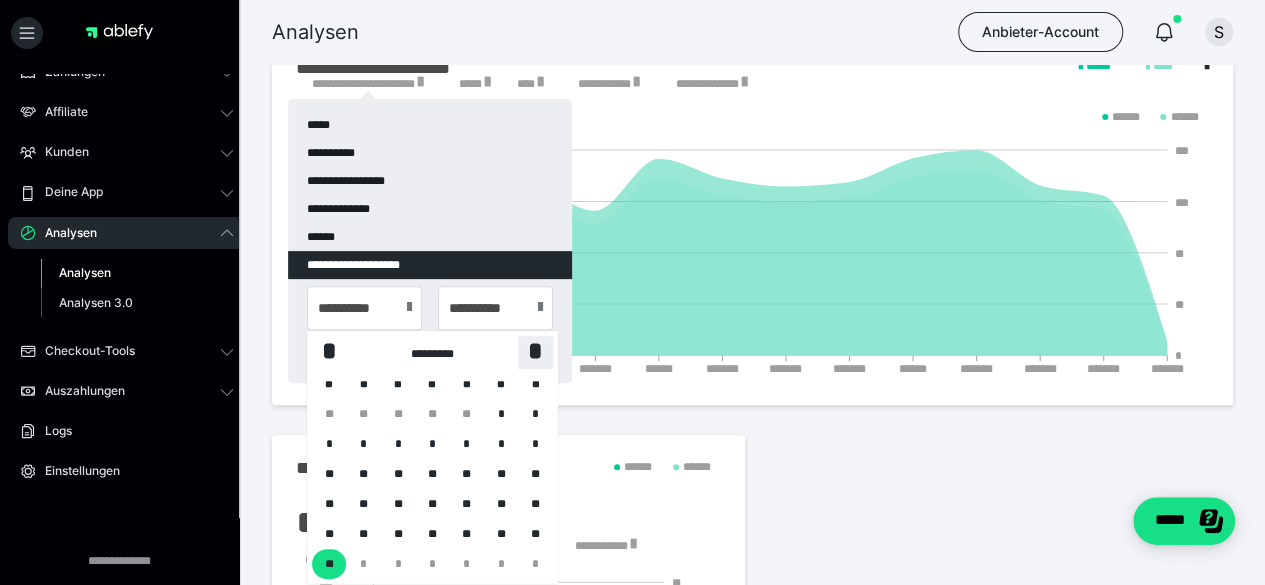 click on "*" at bounding box center [535, 352] 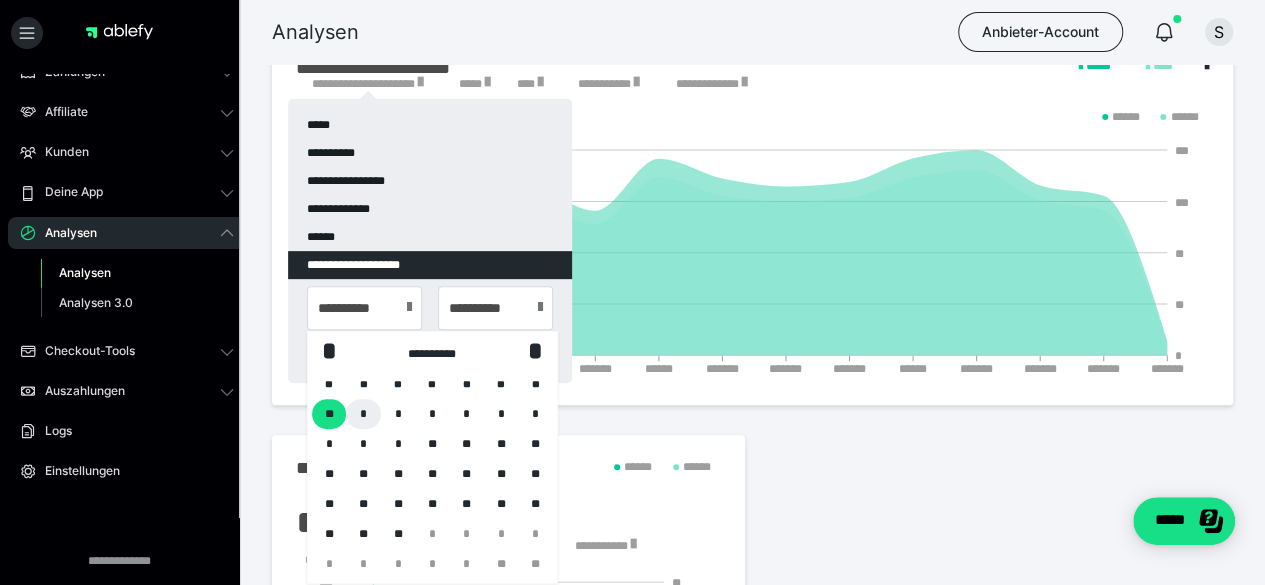 click on "*" at bounding box center (363, 414) 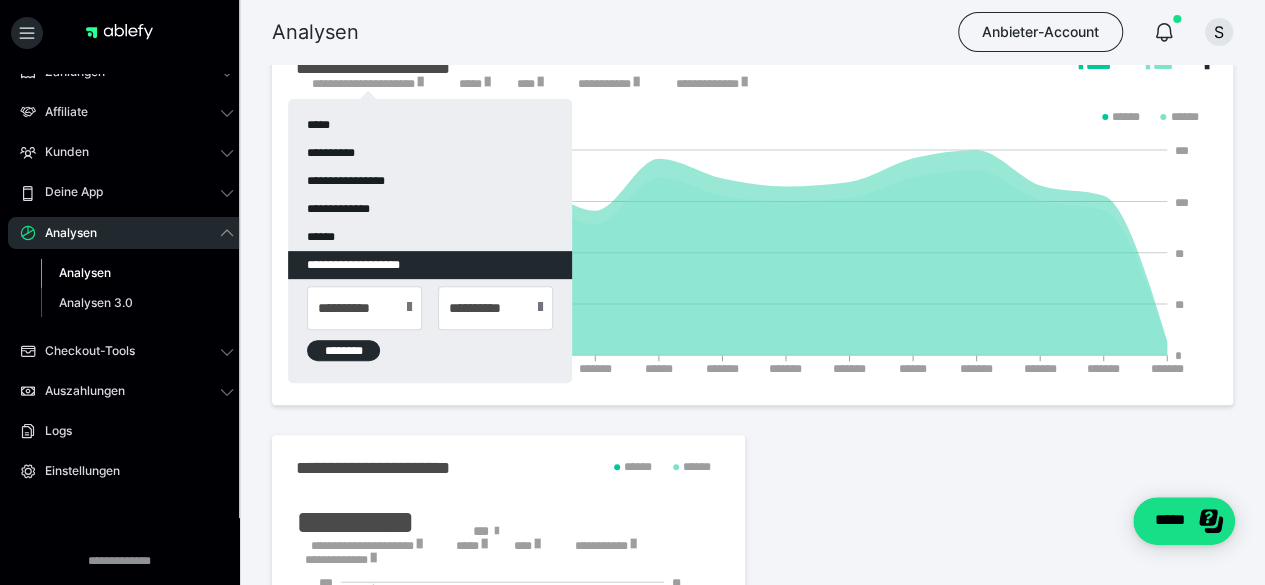 click on "********" at bounding box center (343, 350) 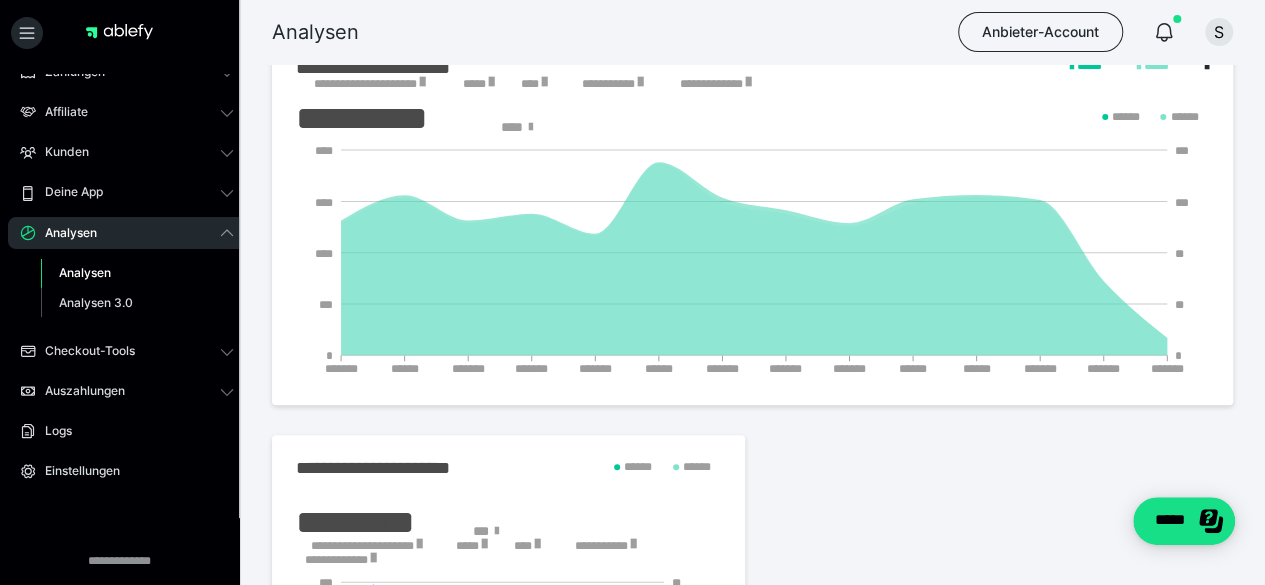 scroll, scrollTop: 806, scrollLeft: 0, axis: vertical 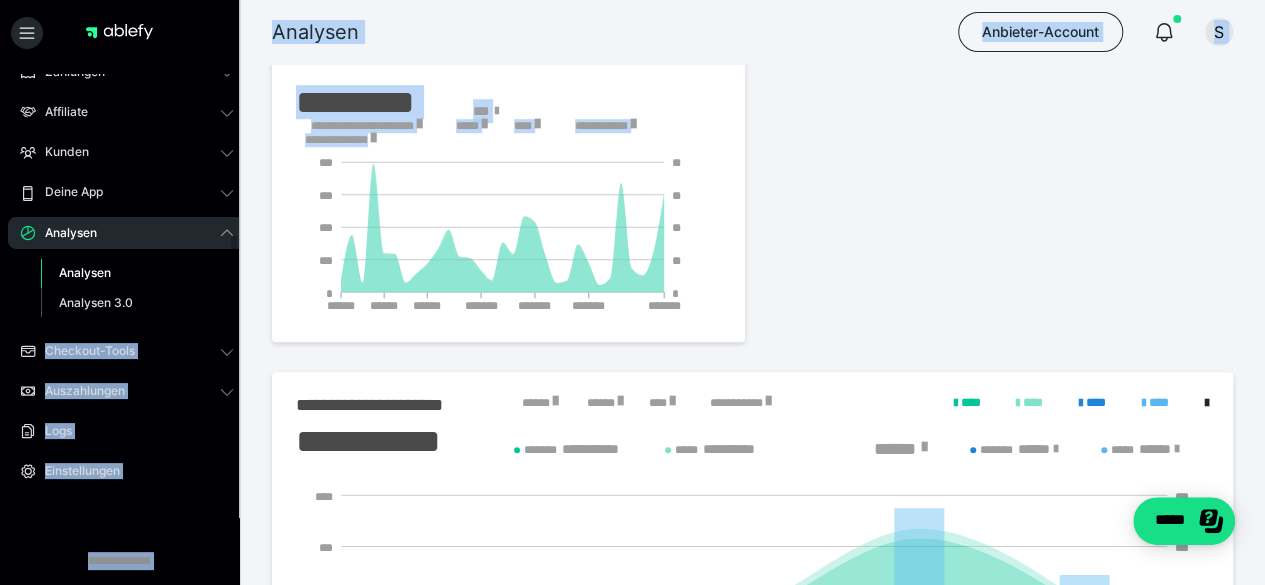 drag, startPoint x: 237, startPoint y: 299, endPoint x: 240, endPoint y: 368, distance: 69.065186 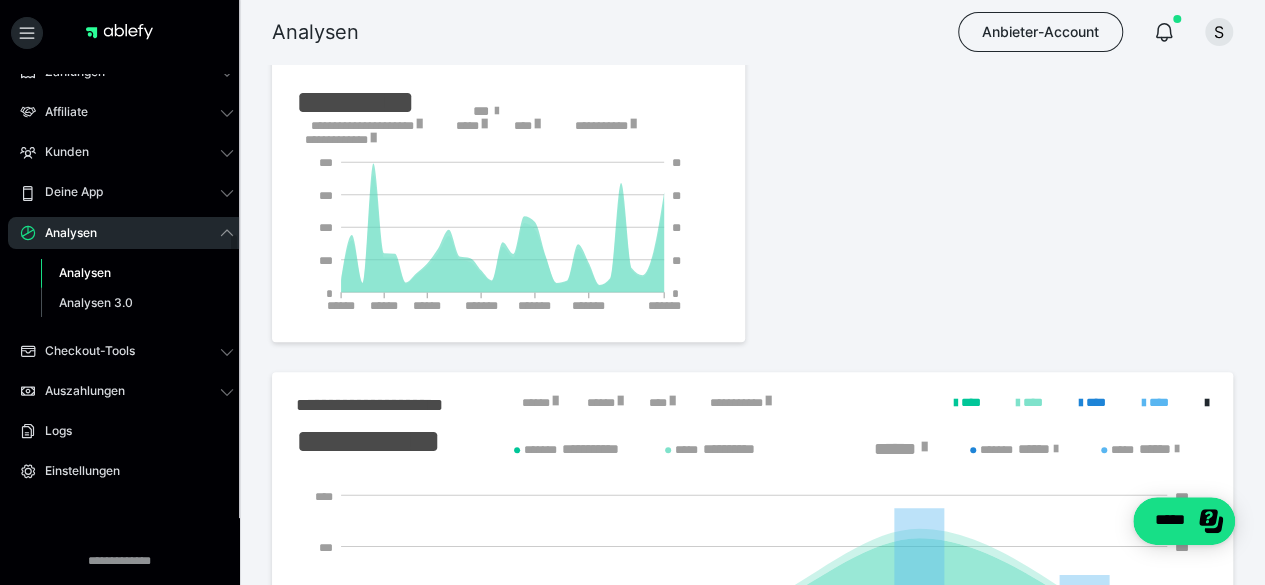 click at bounding box center [234, 412] 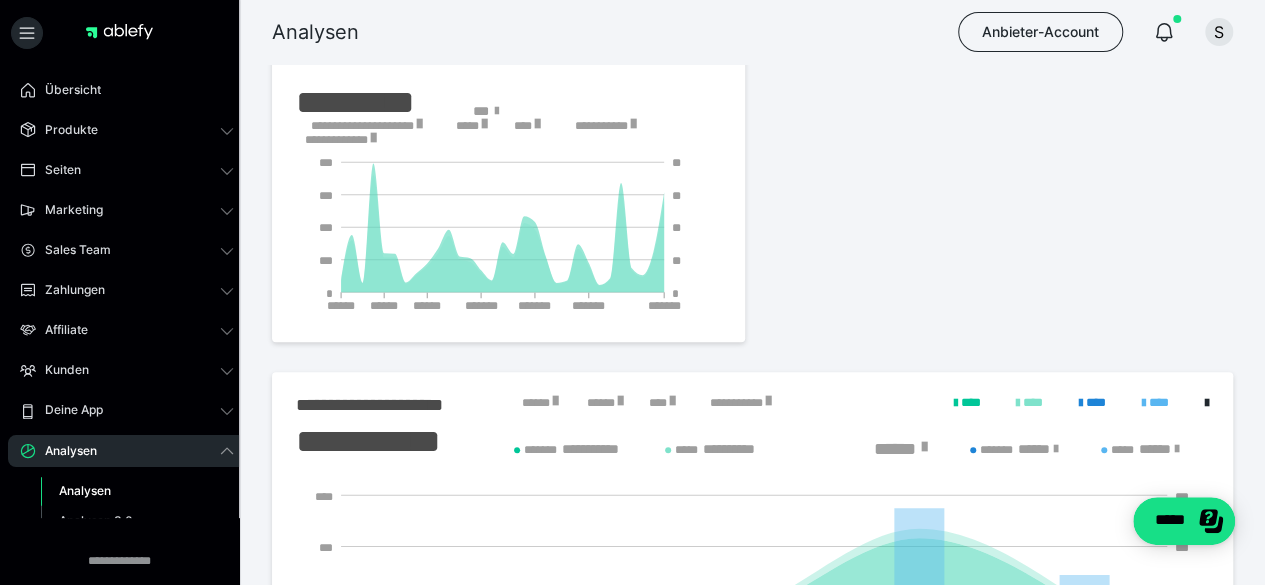drag, startPoint x: 236, startPoint y: 239, endPoint x: 228, endPoint y: -87, distance: 326.09814 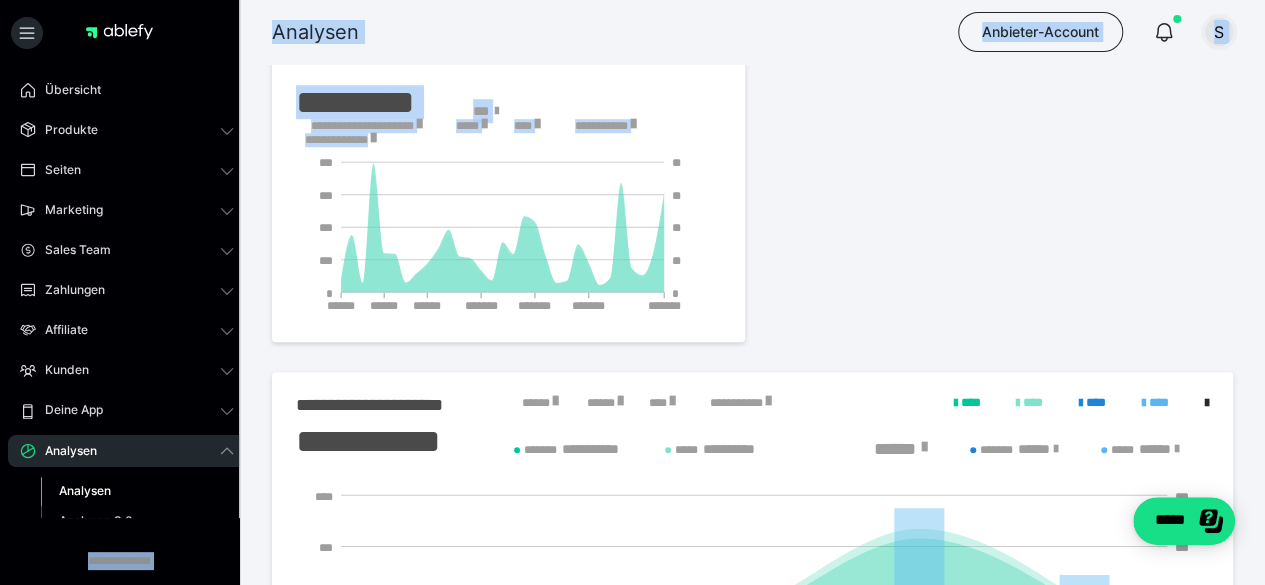 click on "S" at bounding box center (1219, 32) 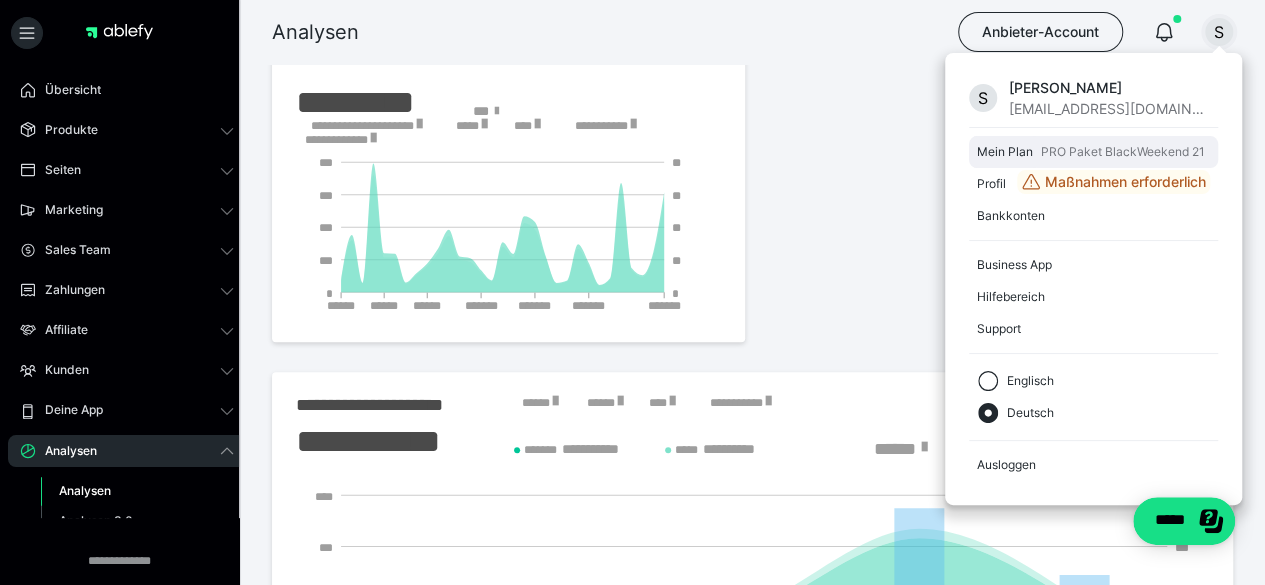 click on "Mein Plan" at bounding box center [1005, 152] 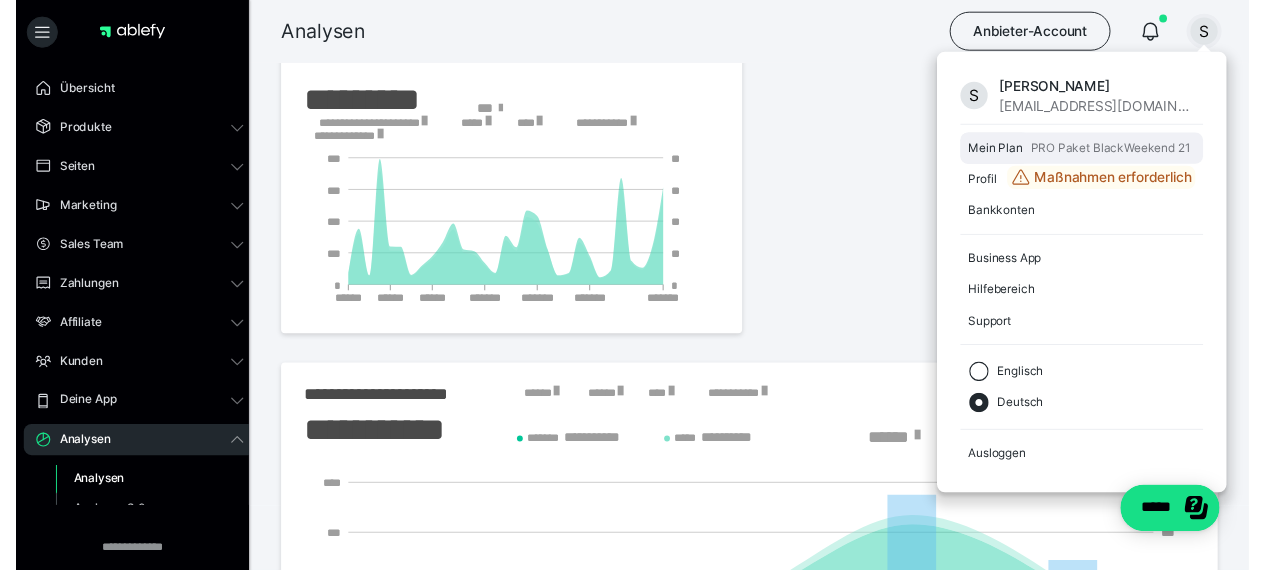 scroll, scrollTop: 0, scrollLeft: 0, axis: both 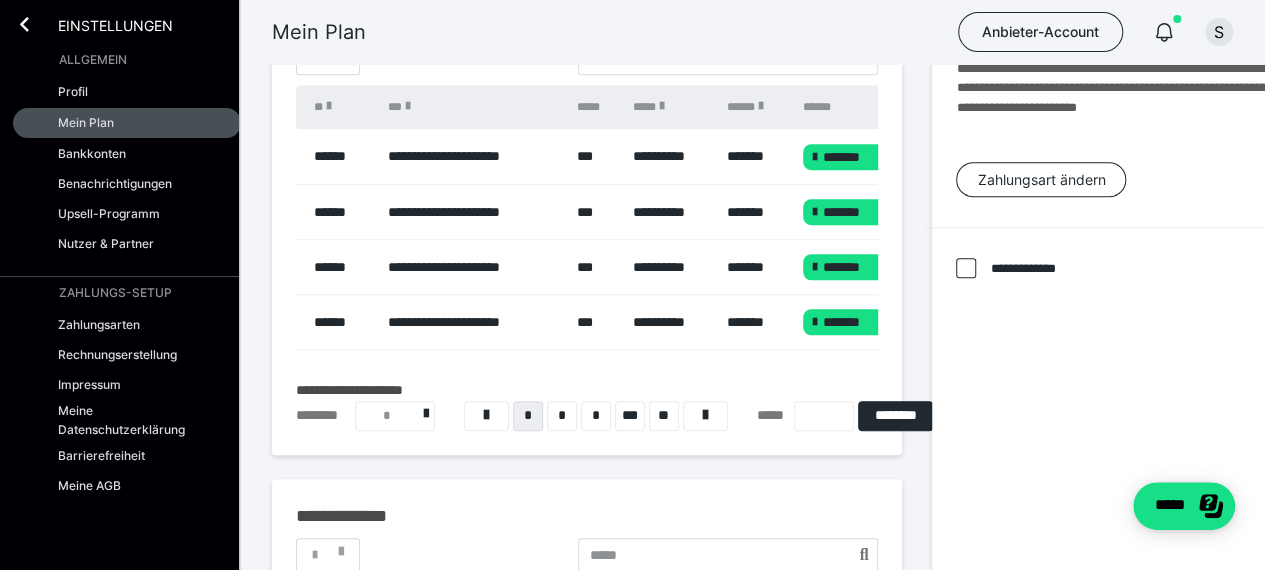 click on "**********" at bounding box center [669, 266] 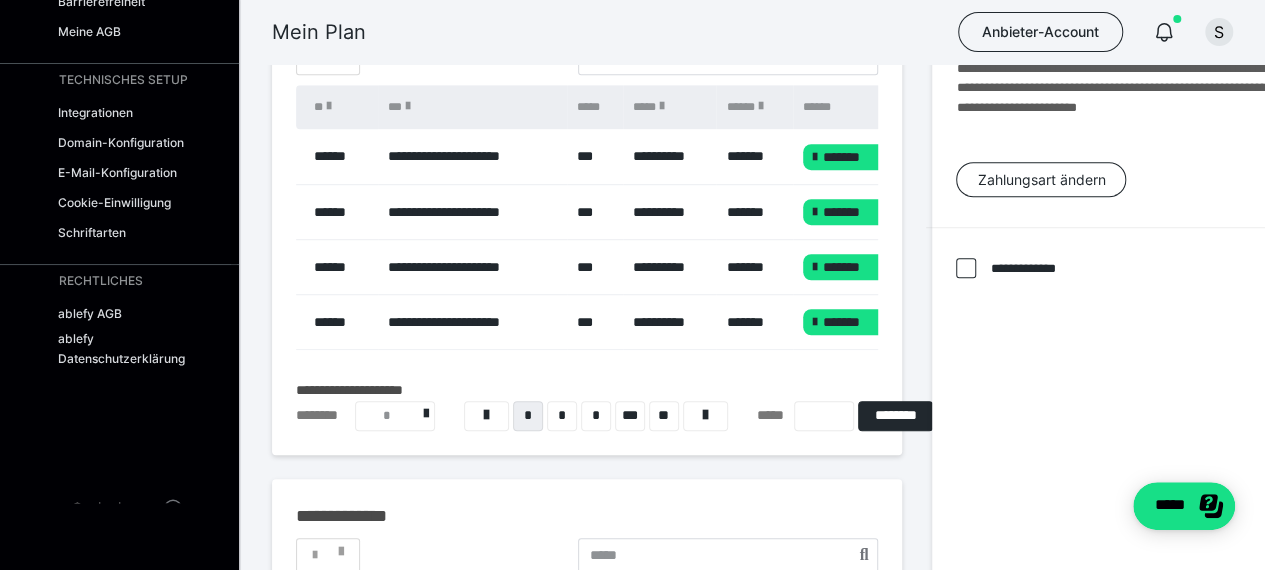 scroll, scrollTop: 468, scrollLeft: 0, axis: vertical 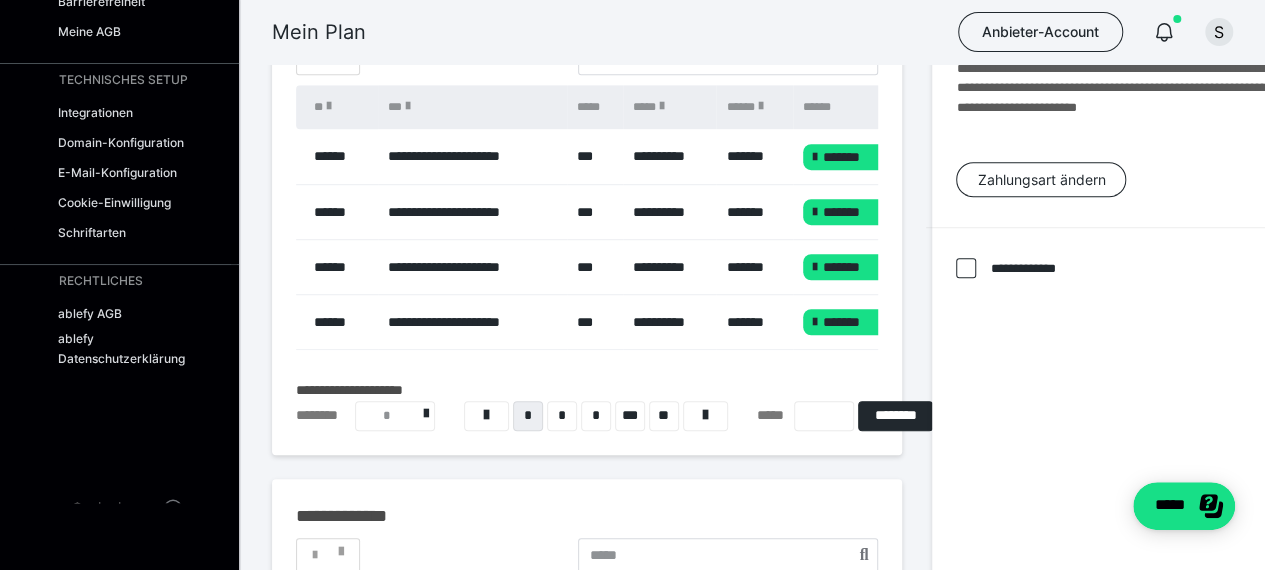 drag, startPoint x: 236, startPoint y: 177, endPoint x: 263, endPoint y: 444, distance: 268.3617 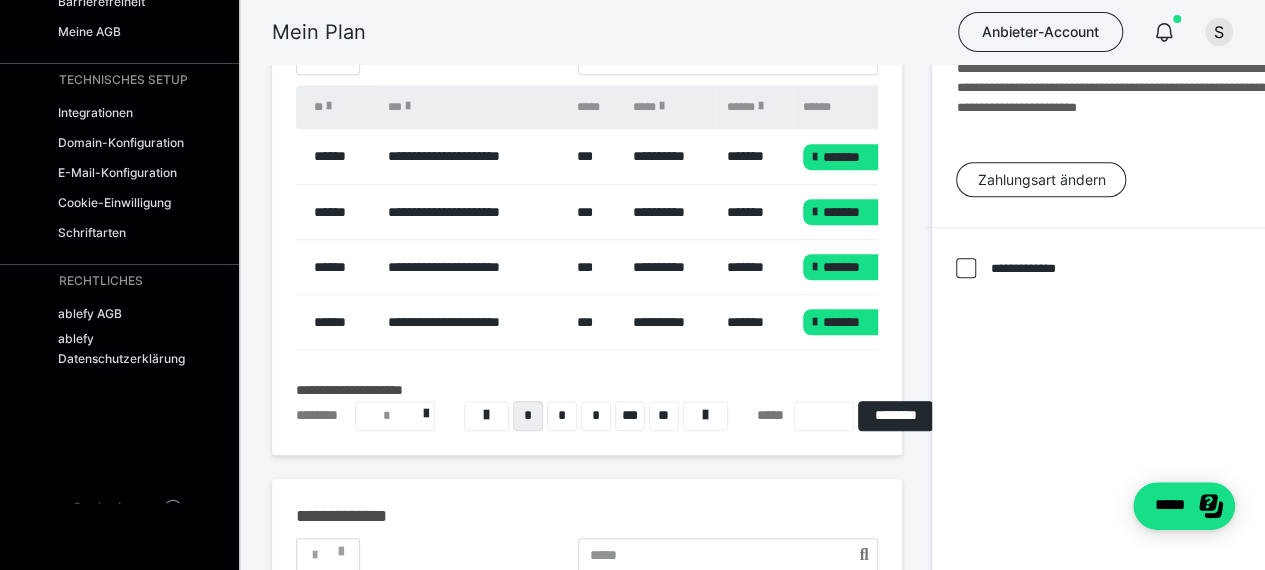scroll, scrollTop: 0, scrollLeft: 0, axis: both 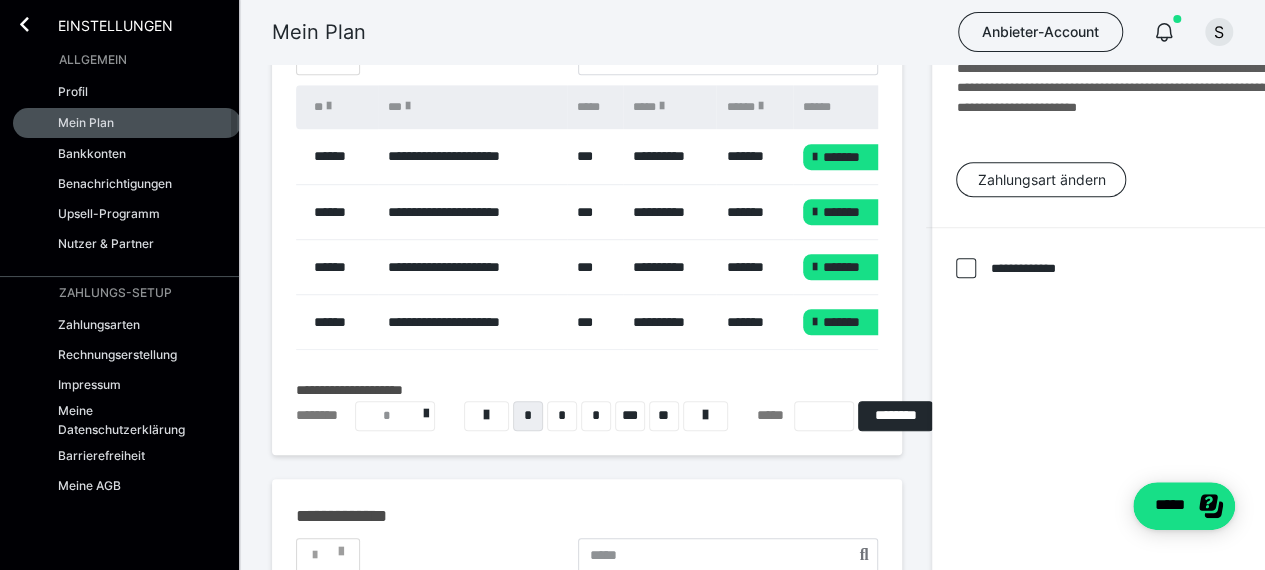 drag, startPoint x: 235, startPoint y: 302, endPoint x: 254, endPoint y: -60, distance: 362.4983 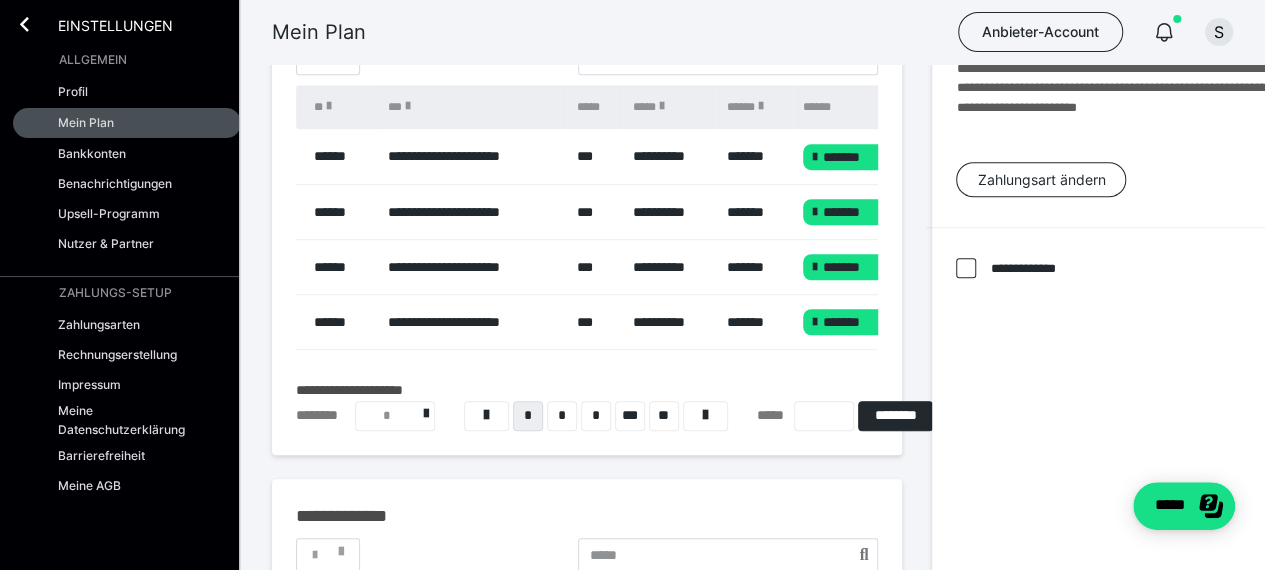 click on "Einstellungen" at bounding box center [127, 22] 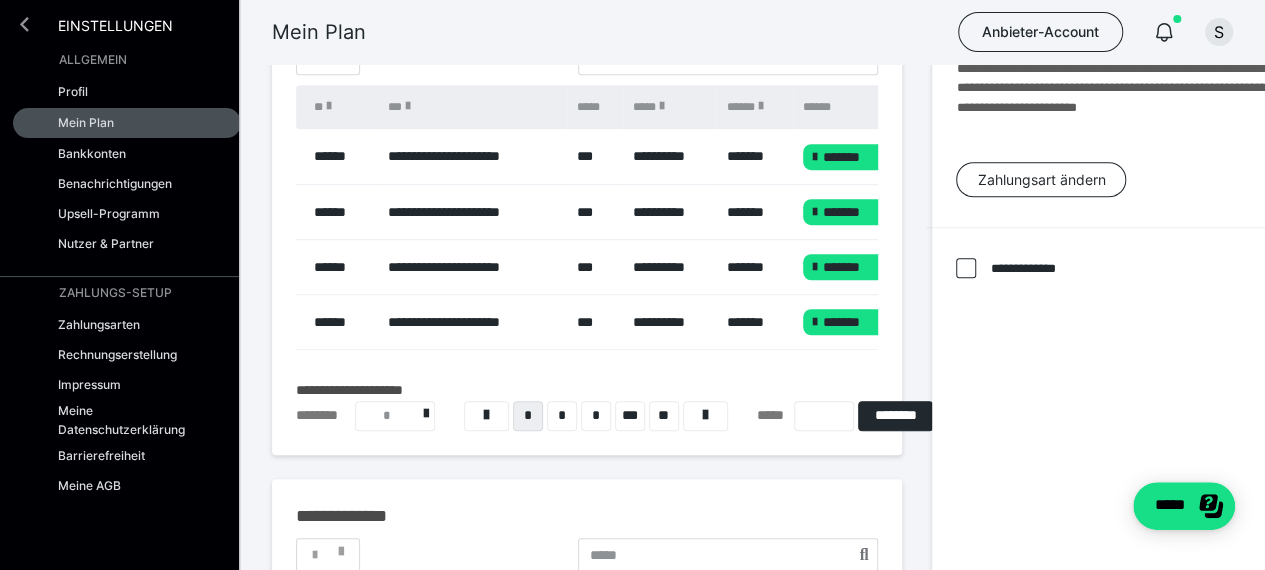 click at bounding box center [24, 24] 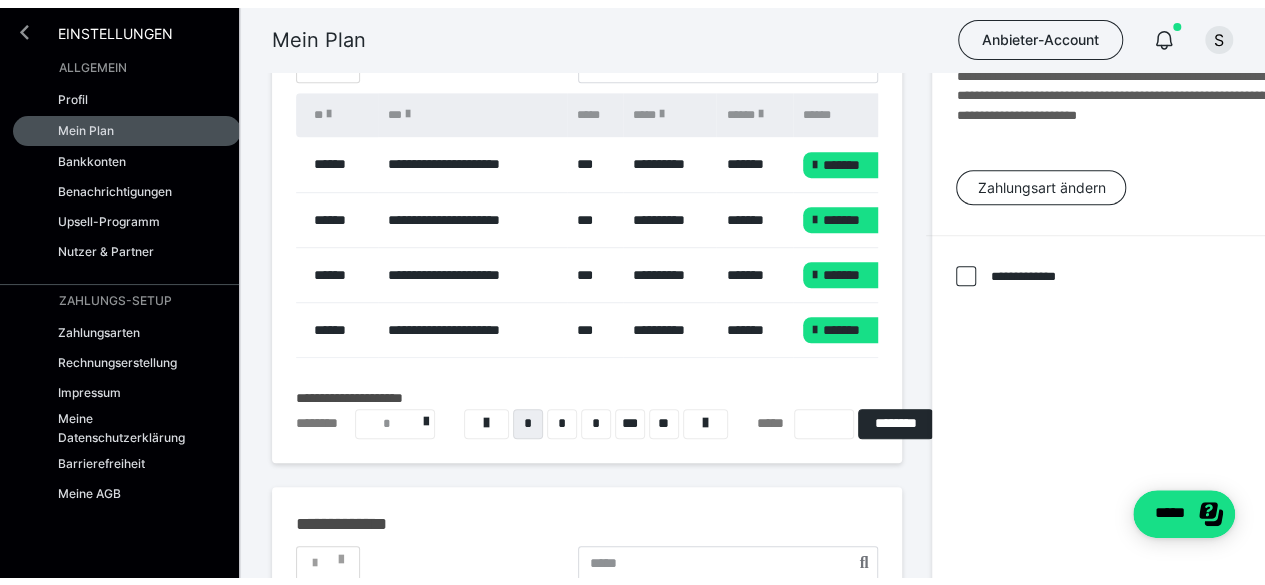 scroll, scrollTop: 0, scrollLeft: 0, axis: both 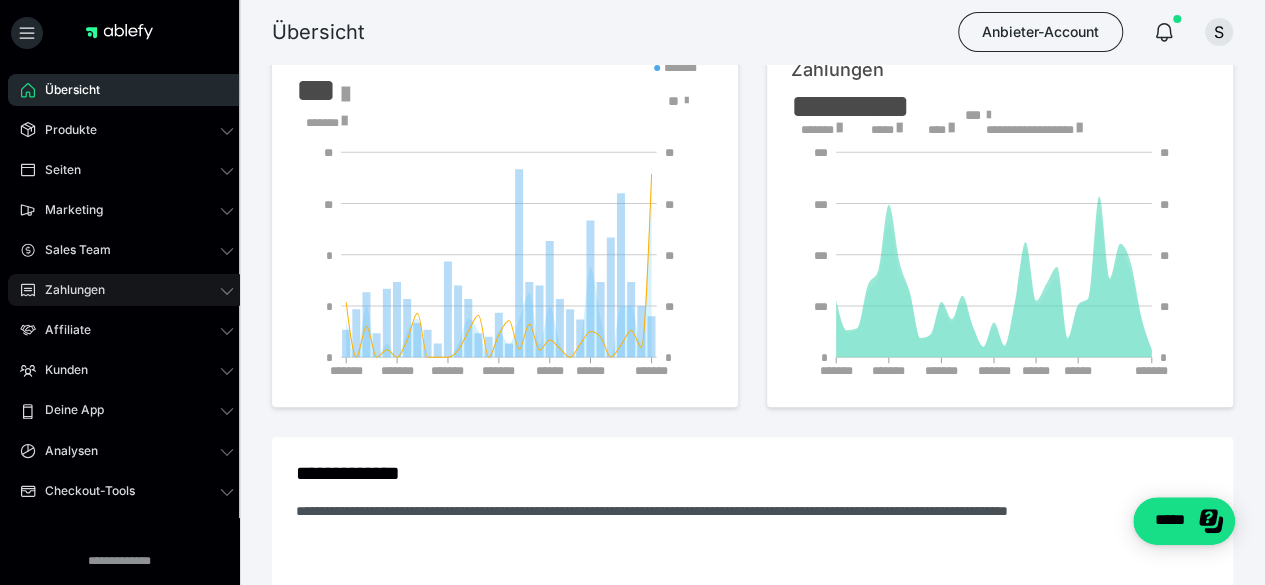 click on "Zahlungen" at bounding box center [127, 290] 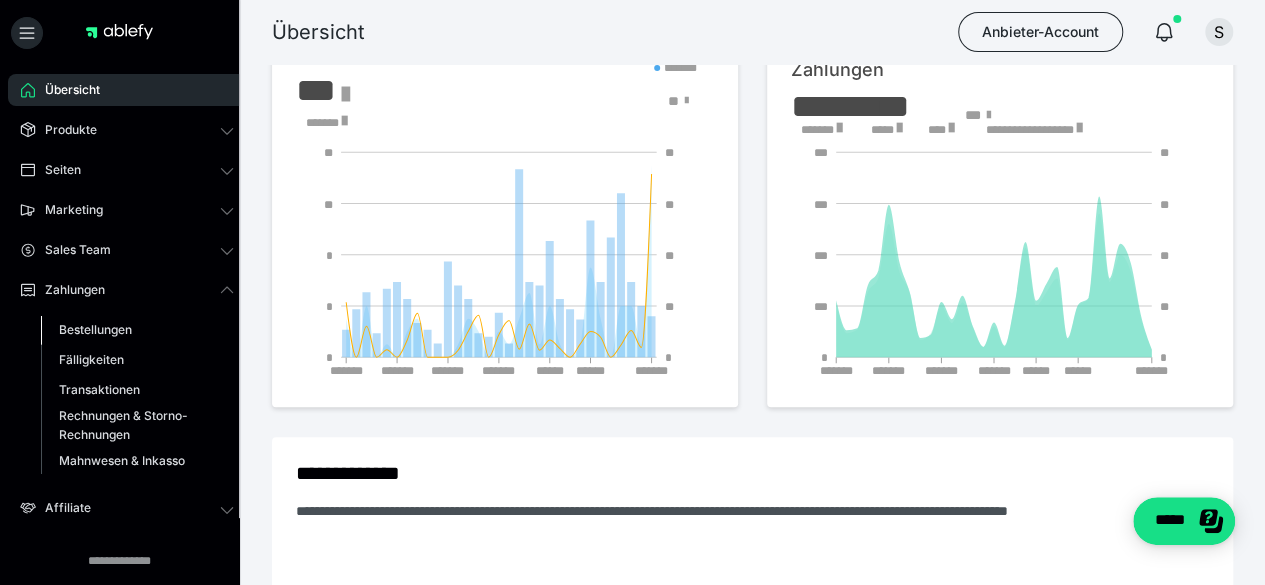 click on "Bestellungen" at bounding box center [95, 329] 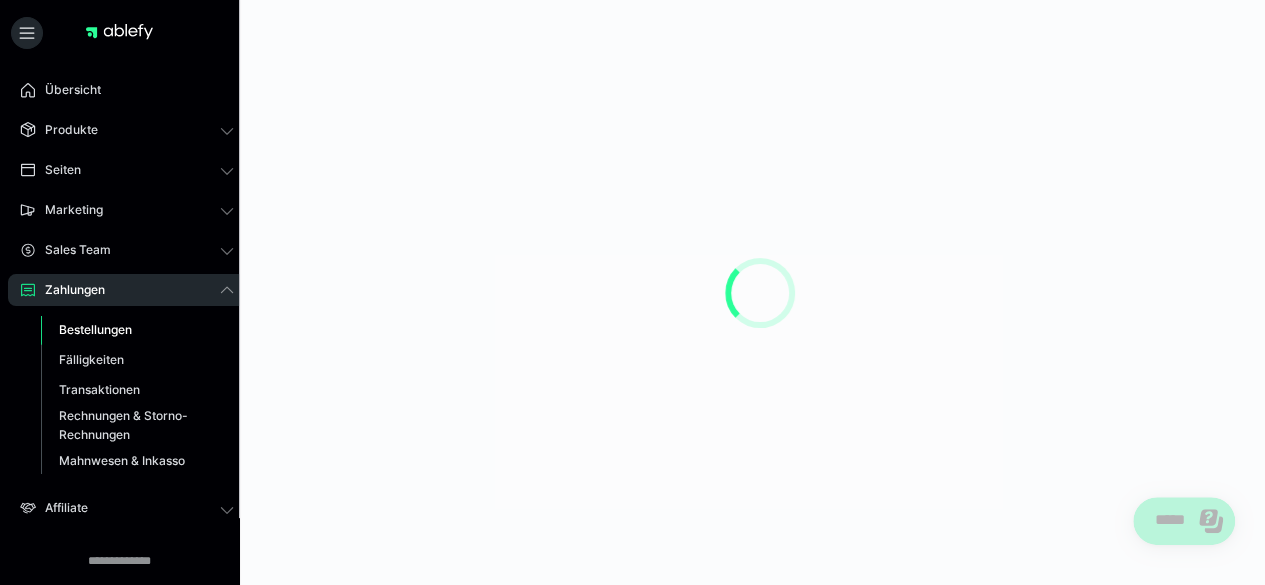 scroll, scrollTop: 0, scrollLeft: 0, axis: both 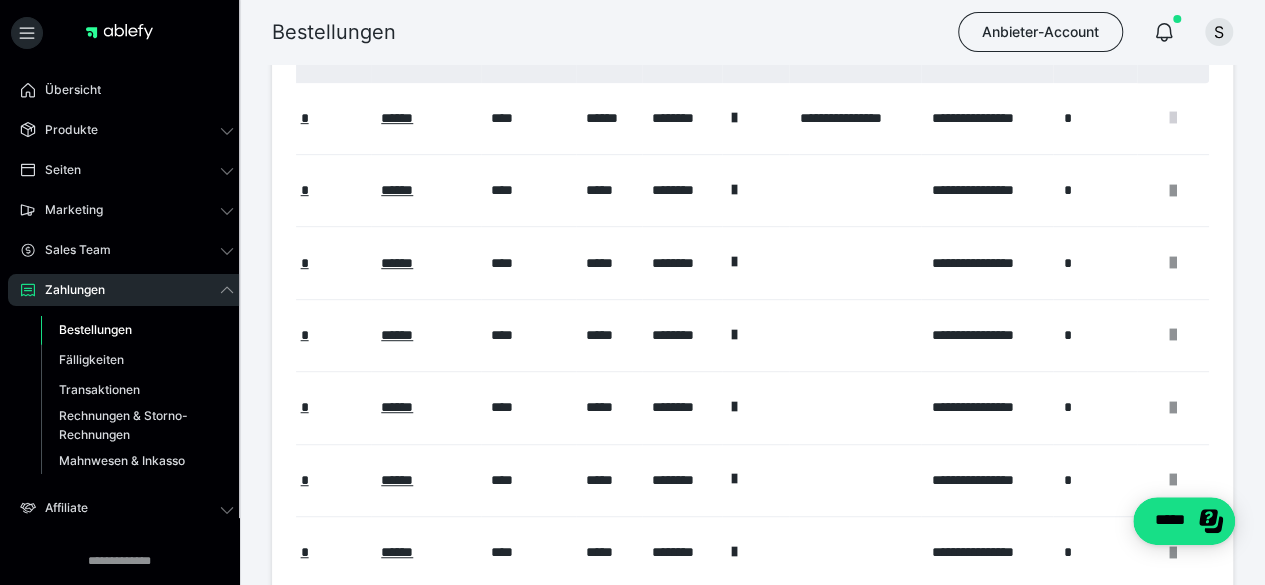 click at bounding box center (1173, 118) 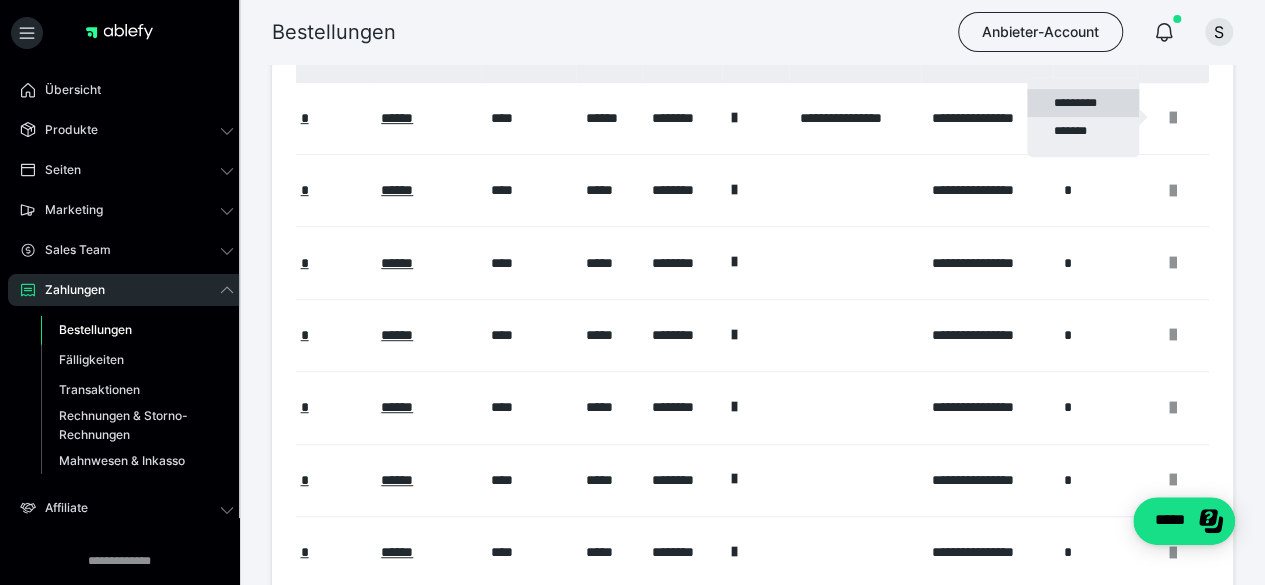 click on "*********" at bounding box center [1083, 103] 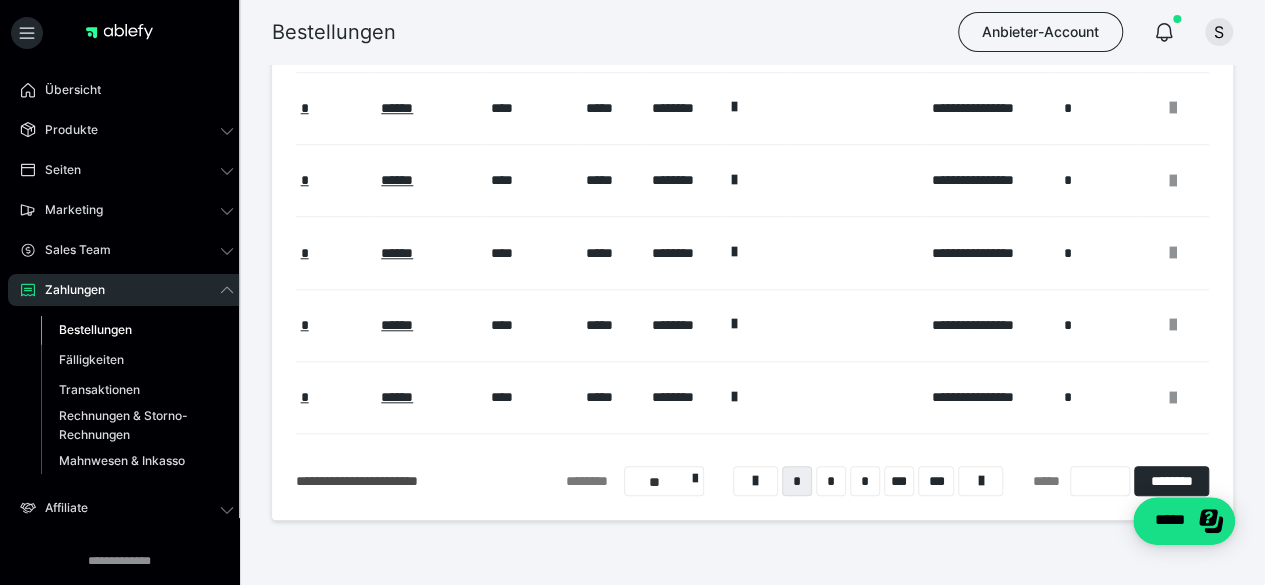 scroll, scrollTop: 852, scrollLeft: 0, axis: vertical 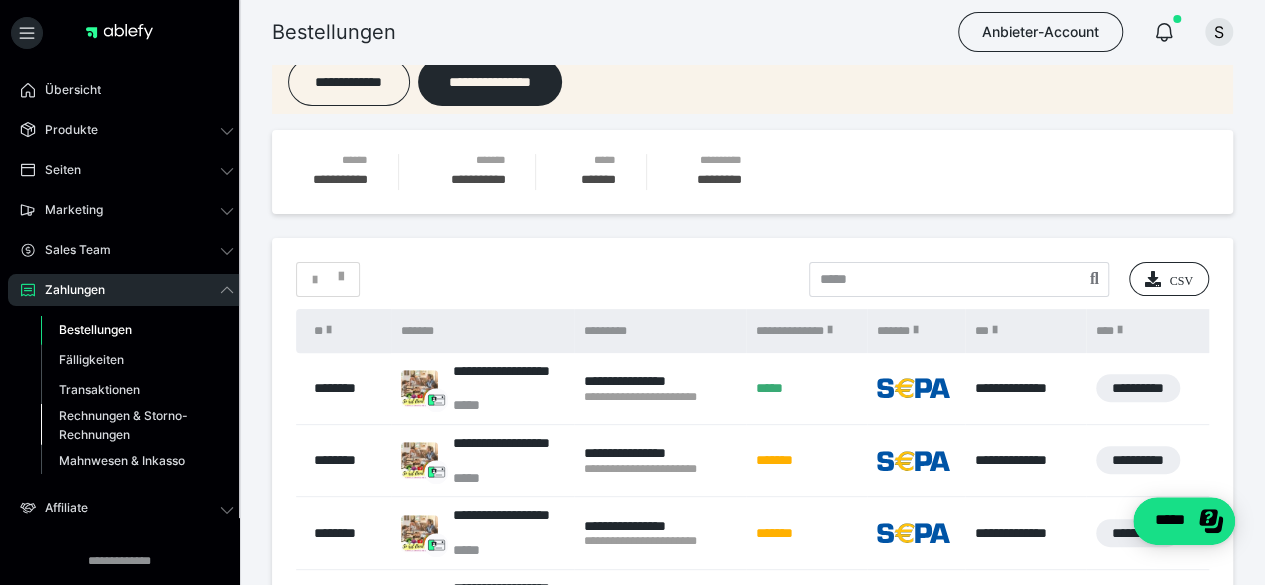 click on "Rechnungen & Storno-Rechnungen" at bounding box center [126, 425] 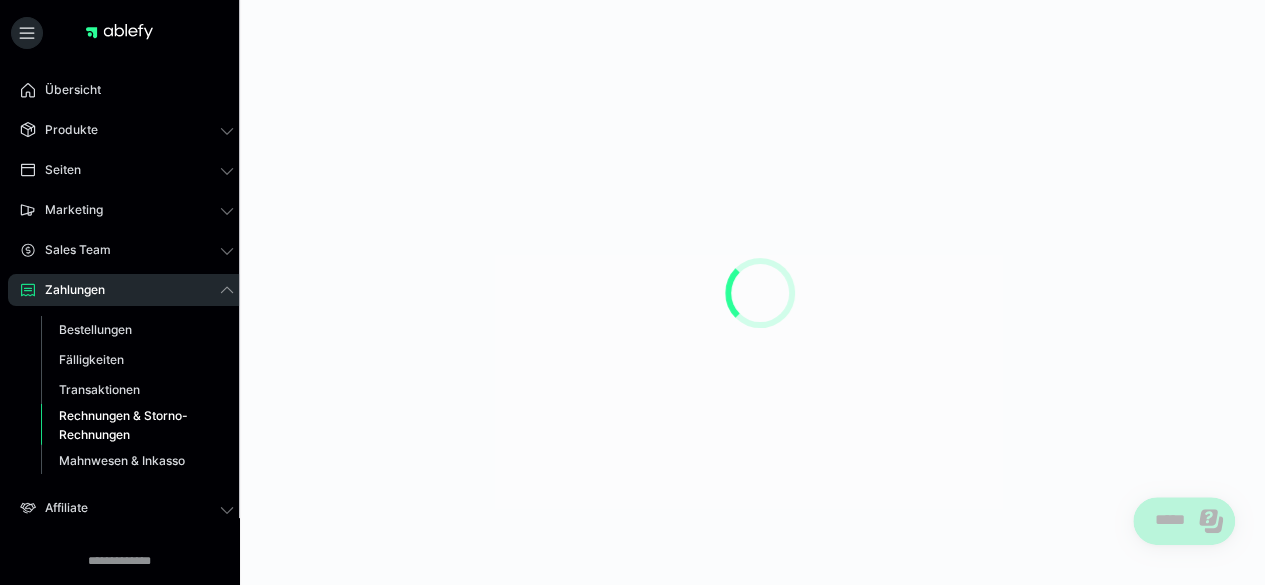 scroll, scrollTop: 0, scrollLeft: 0, axis: both 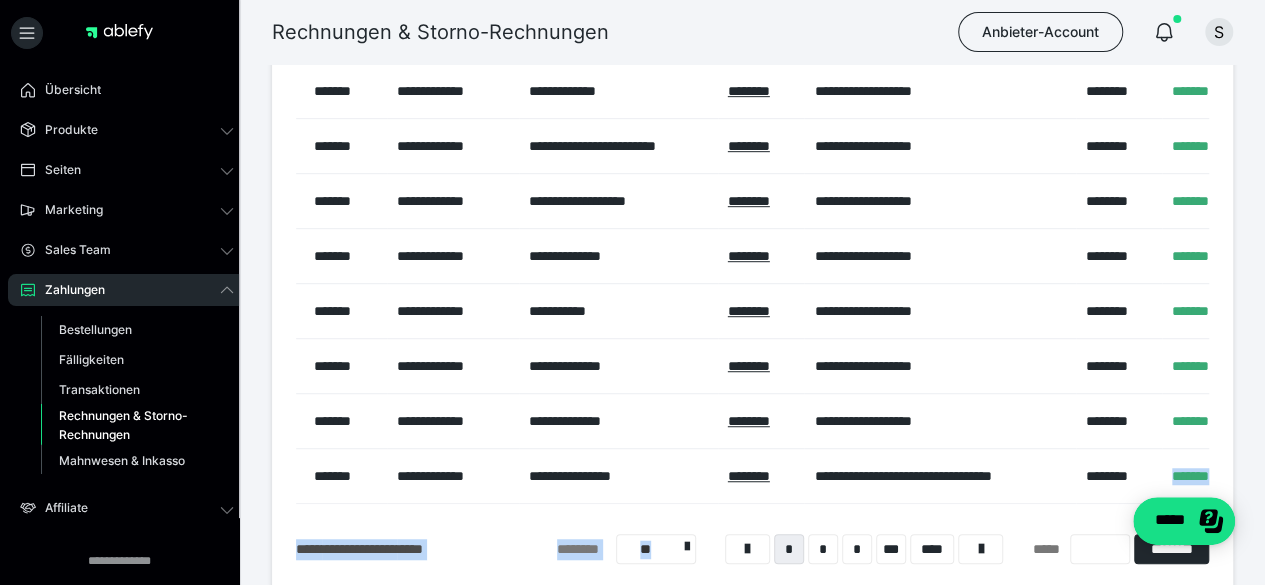 drag, startPoint x: 728, startPoint y: 511, endPoint x: 1148, endPoint y: 464, distance: 422.62158 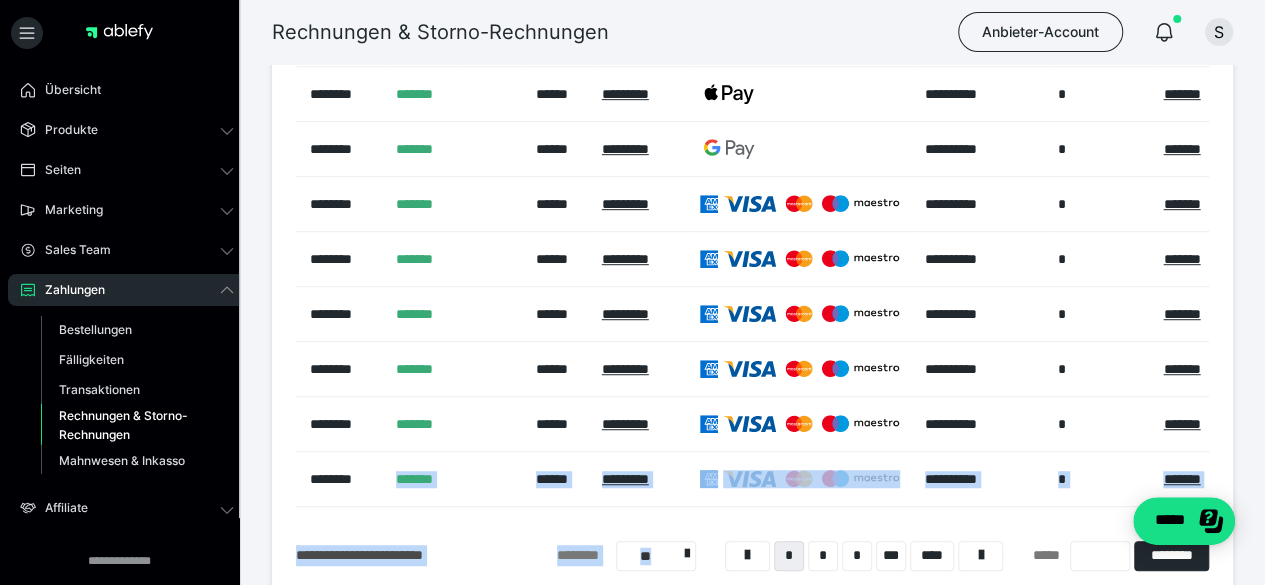 scroll, scrollTop: 0, scrollLeft: 786, axis: horizontal 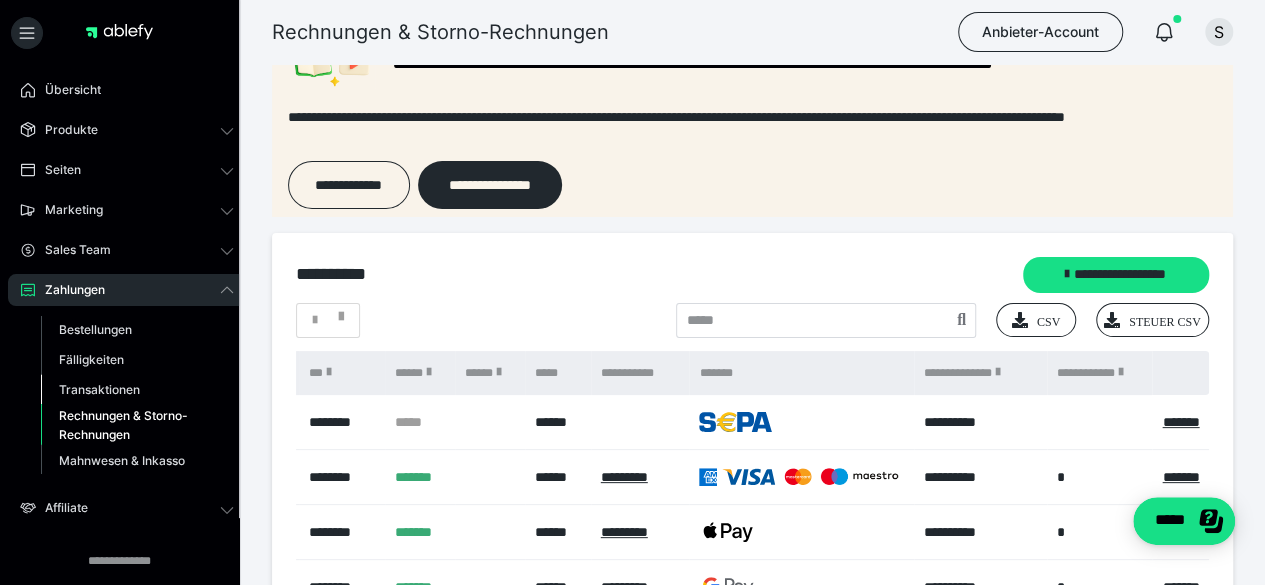 click on "Transaktionen" at bounding box center [99, 389] 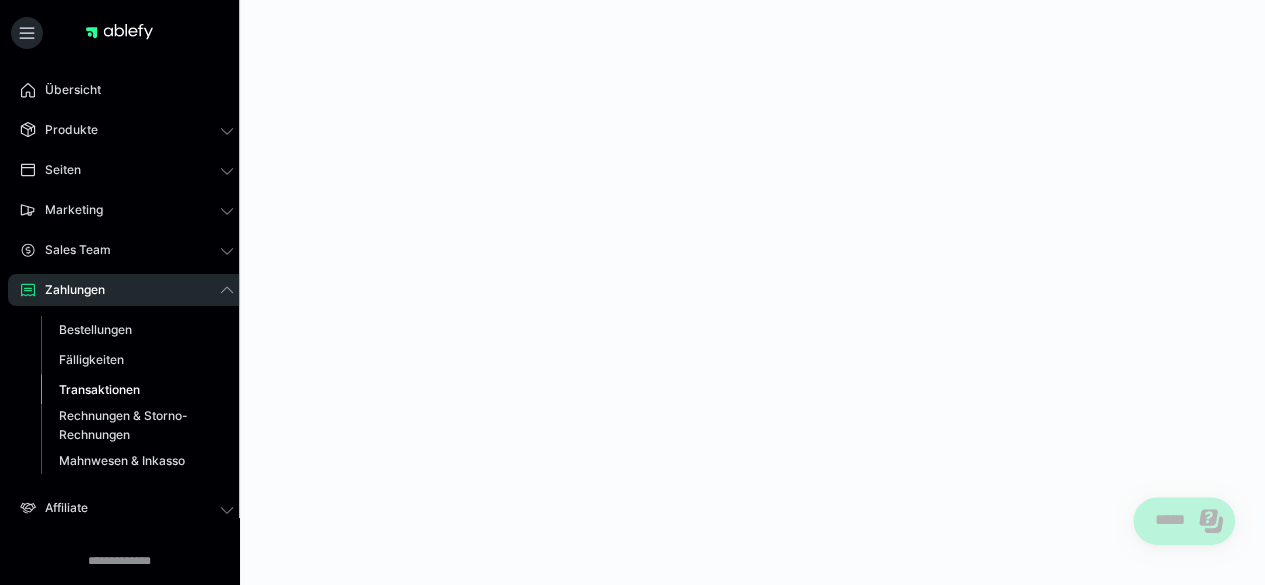 scroll, scrollTop: 0, scrollLeft: 0, axis: both 